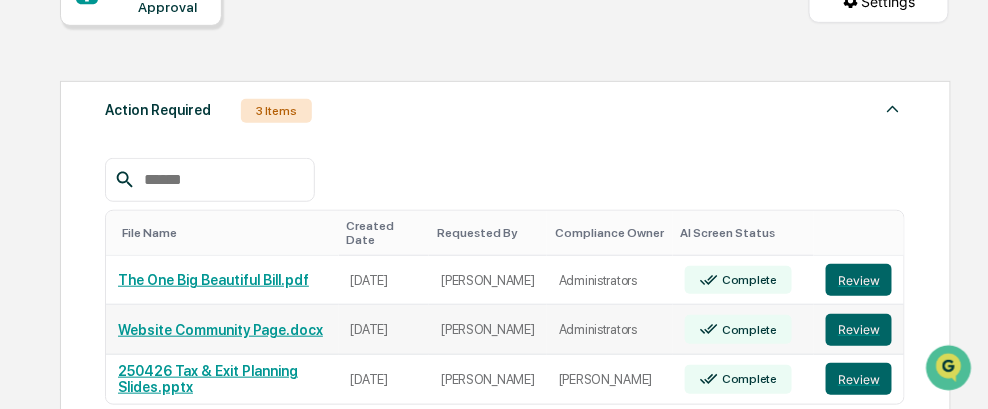 scroll, scrollTop: 205, scrollLeft: 0, axis: vertical 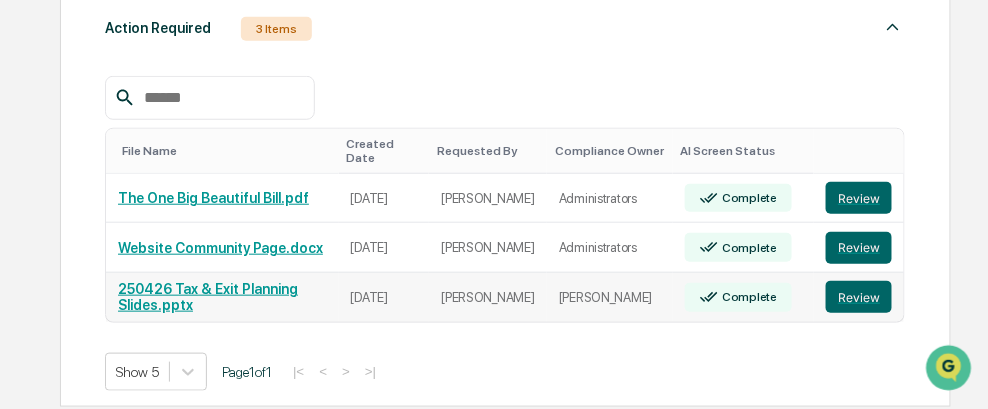 click on "250426 Tax & Exit Planning Slides.pptx" at bounding box center (208, 297) 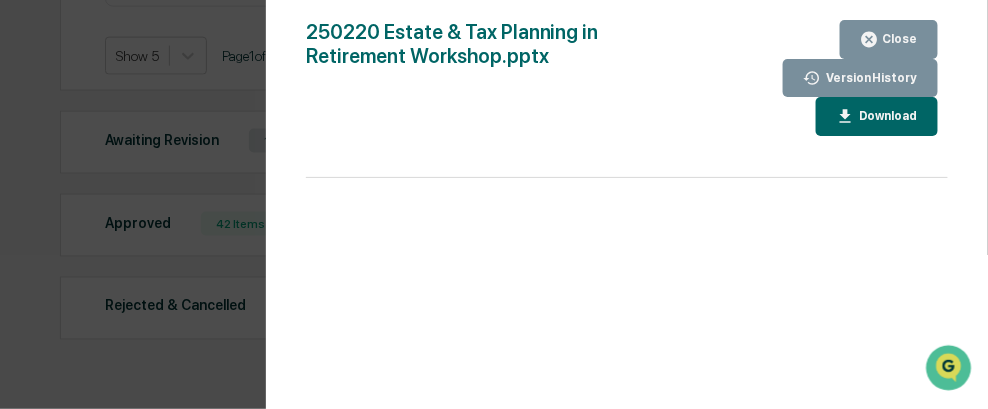 scroll, scrollTop: 636, scrollLeft: 0, axis: vertical 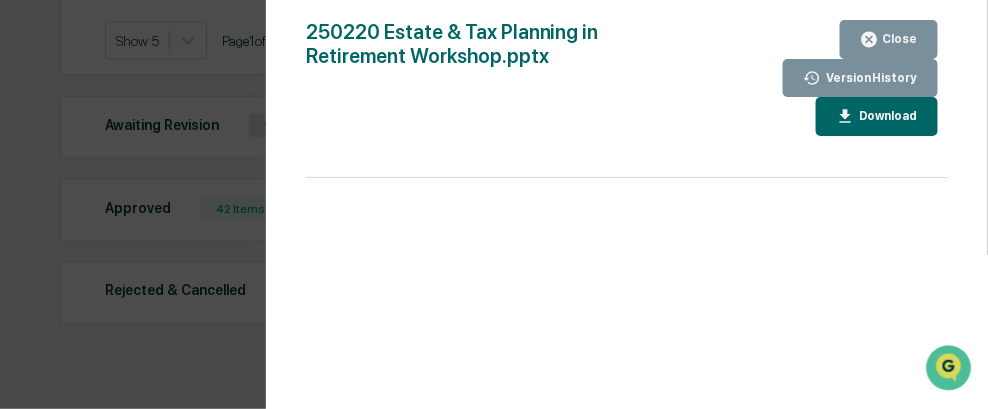click on "Close" at bounding box center (898, 39) 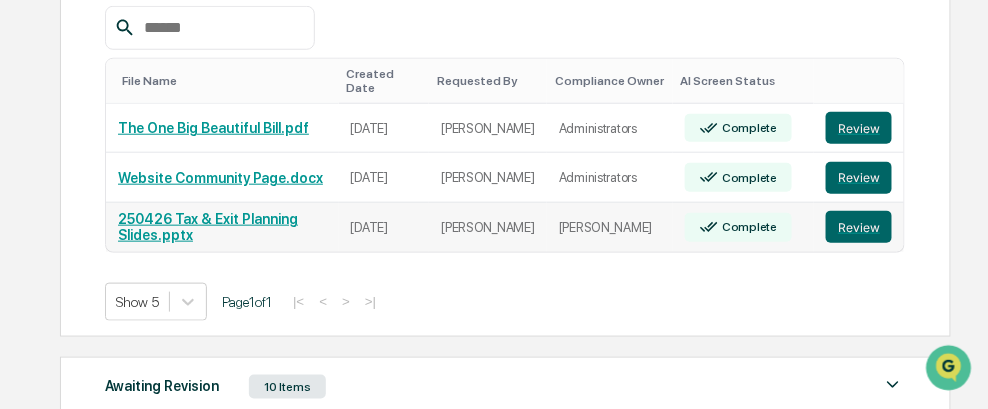 scroll, scrollTop: 337, scrollLeft: 0, axis: vertical 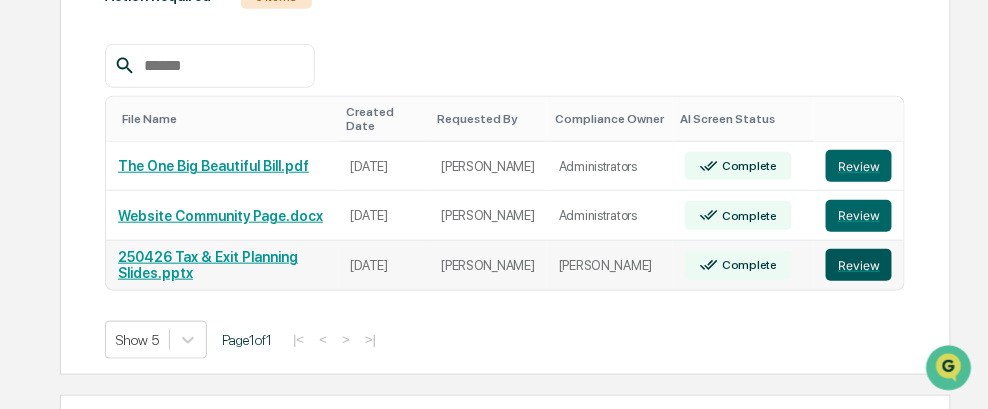 click on "Review" at bounding box center [859, 265] 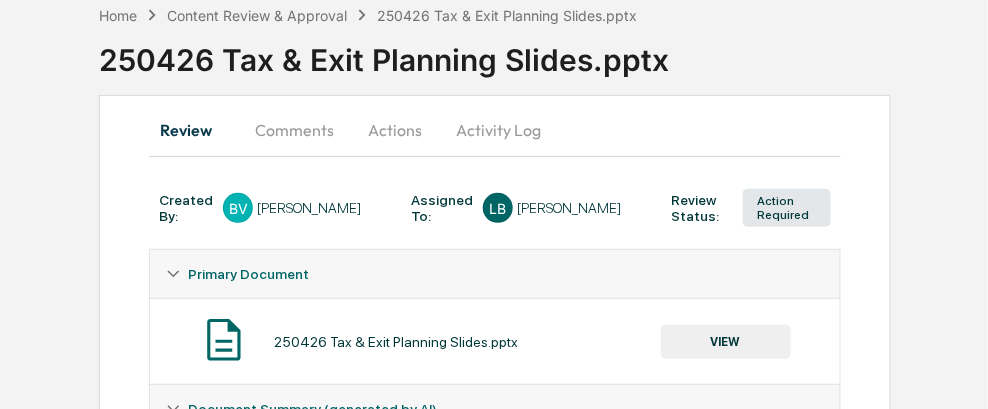 scroll, scrollTop: 0, scrollLeft: 0, axis: both 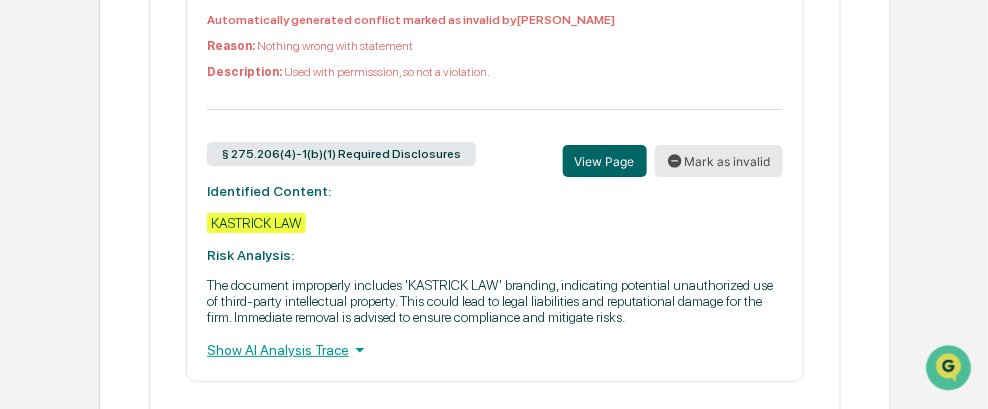 click on "Mark as invalid" at bounding box center (719, 161) 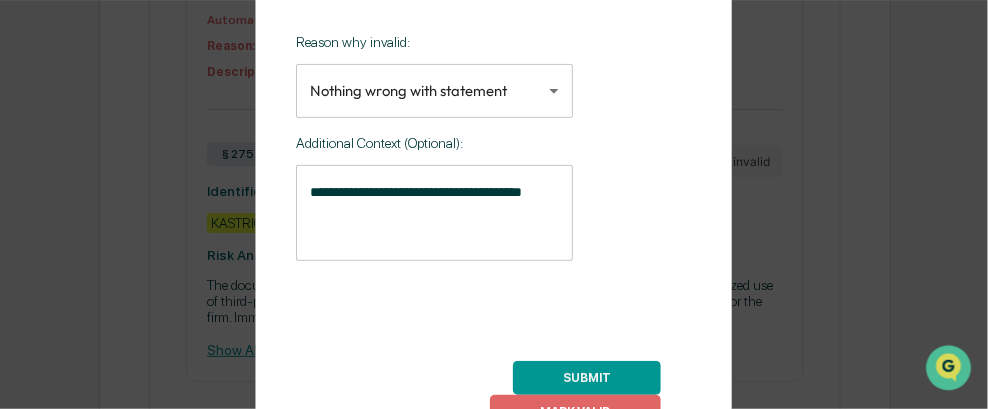 click on "**********" at bounding box center [494, 204] 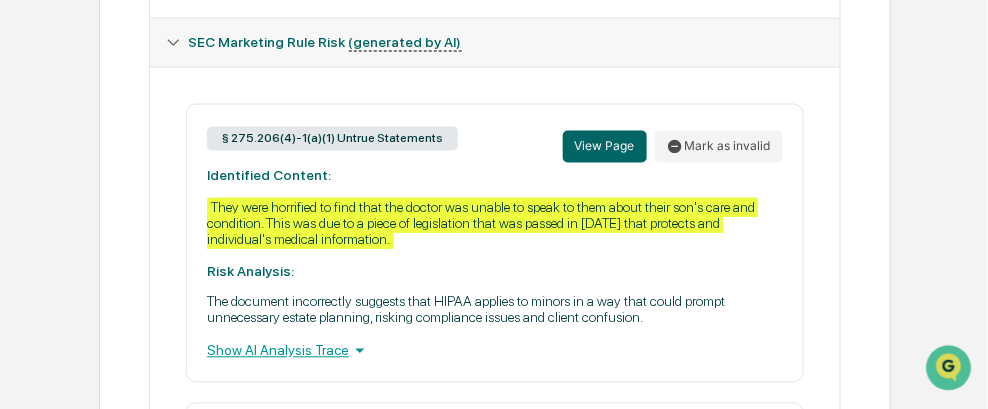scroll, scrollTop: 862, scrollLeft: 0, axis: vertical 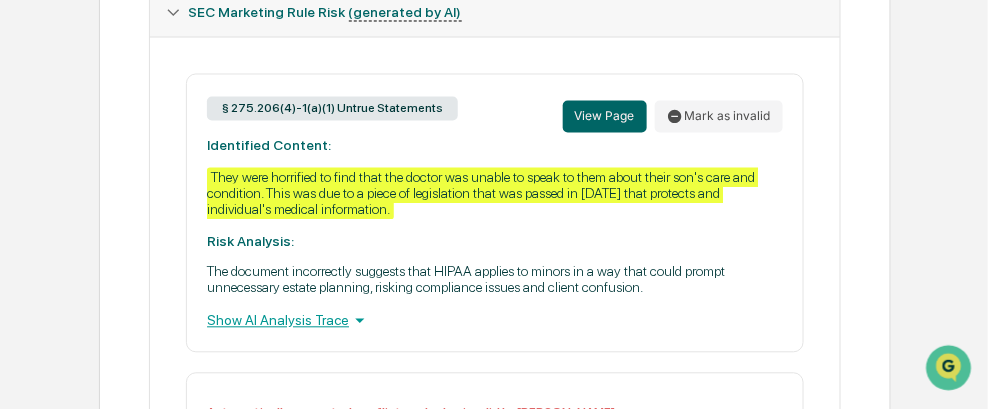 click on "Show AI Analysis Trace" at bounding box center (495, 321) 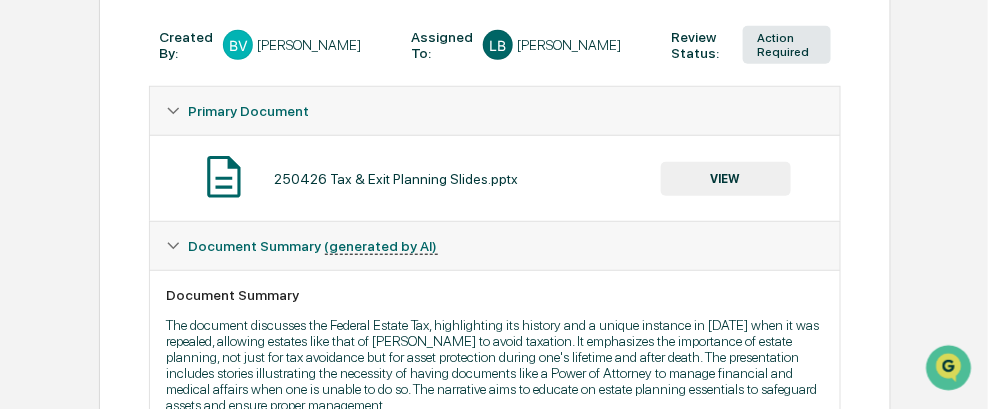 scroll, scrollTop: 300, scrollLeft: 0, axis: vertical 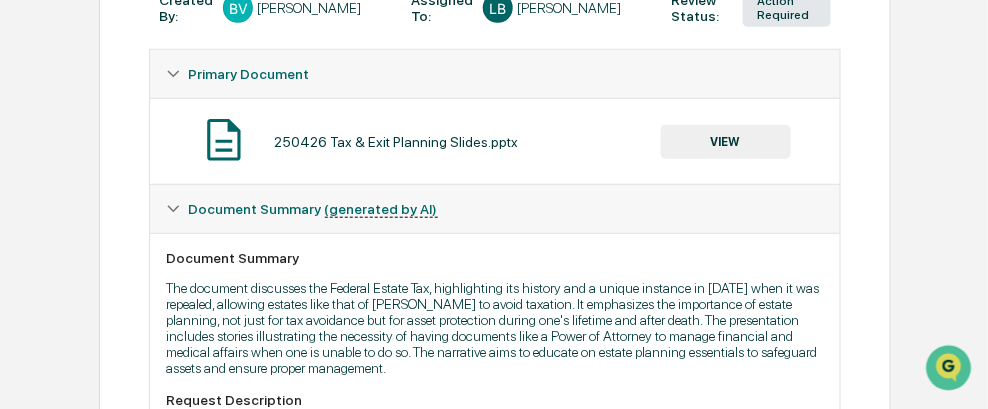 click on "VIEW" at bounding box center [726, 142] 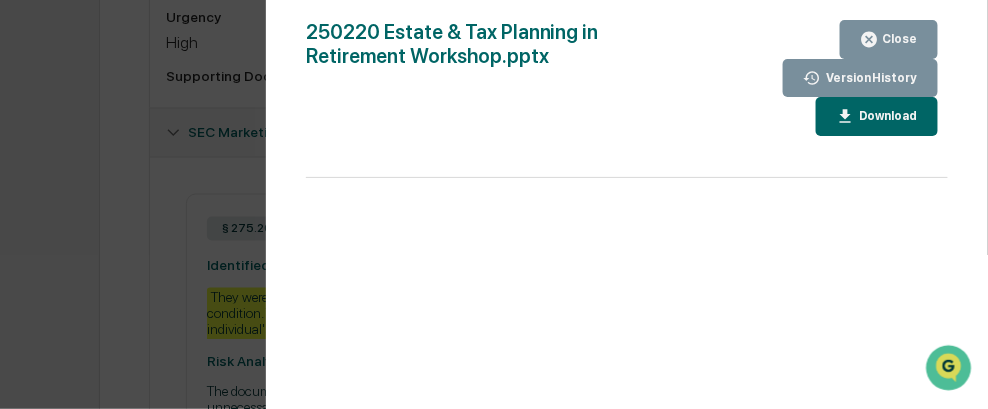 scroll, scrollTop: 900, scrollLeft: 0, axis: vertical 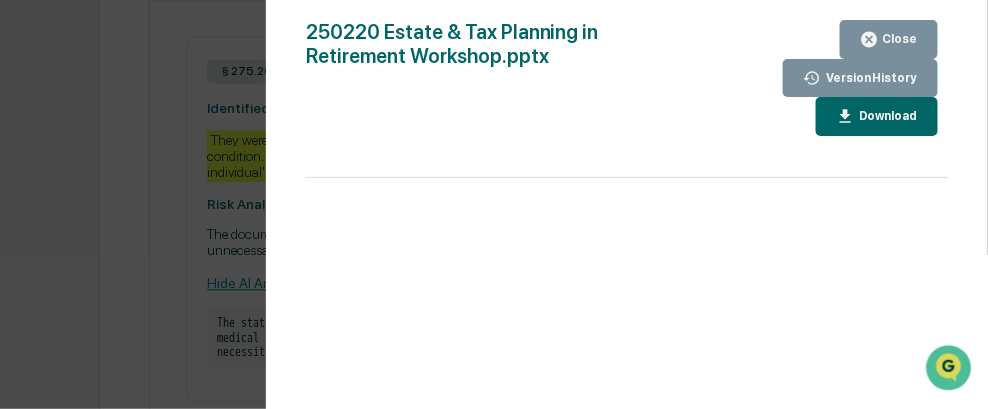 click on "Download" at bounding box center [886, 116] 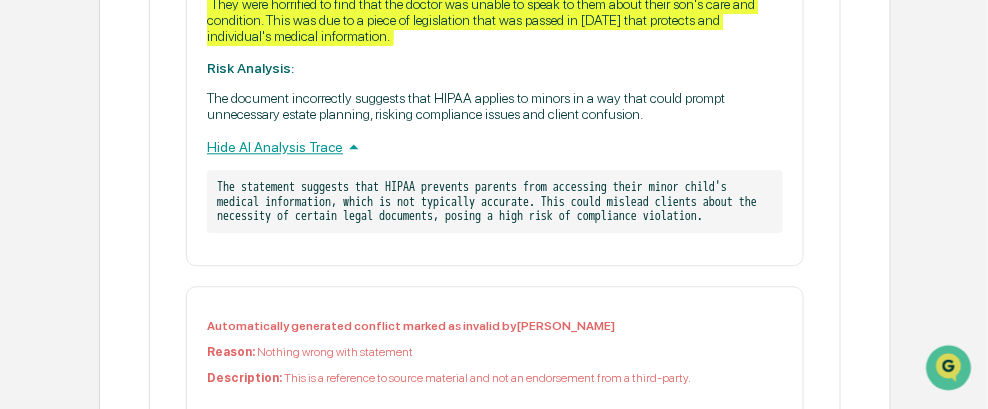 scroll, scrollTop: 936, scrollLeft: 0, axis: vertical 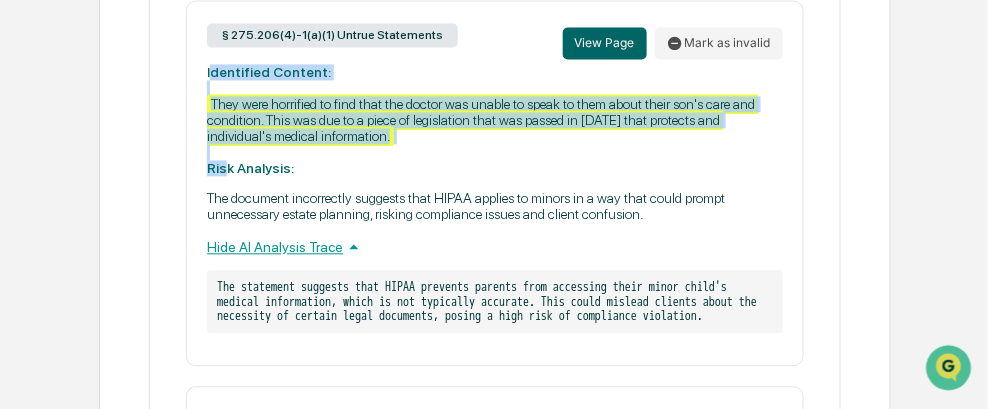 drag, startPoint x: 208, startPoint y: 77, endPoint x: 196, endPoint y: 110, distance: 35.1141 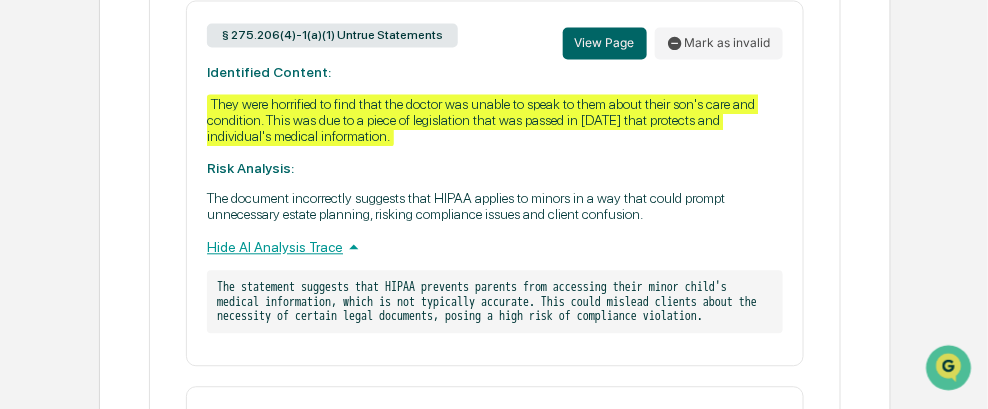 click on "§ 275.206(4)-1(a)(1) Untrue Statements View Page  Mark as invalid Identified Content: They were horrified to find that the doctor was unable to speak to them about their son's care and condition. This was due to a piece of legislation that was passed in 1996 that protects and individual's medical information. Risk Analysis:   The document incorrectly suggests that HIPAA applies to minors in a way that could prompt unnecessary estate planning, risking compliance issues and client confusion. Hide AI Analysis Trace The statement suggests that HIPAA prevents parents from accessing their minor child's medical information, which is not typically accurate. This could mislead clients about the necessity of certain legal documents, posing a high risk of compliance violation." at bounding box center [495, 183] 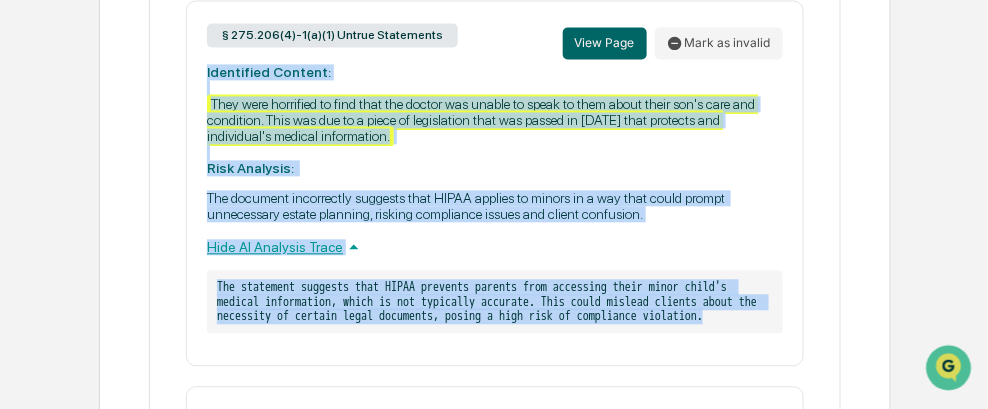 drag, startPoint x: 203, startPoint y: 78, endPoint x: 421, endPoint y: 299, distance: 310.42712 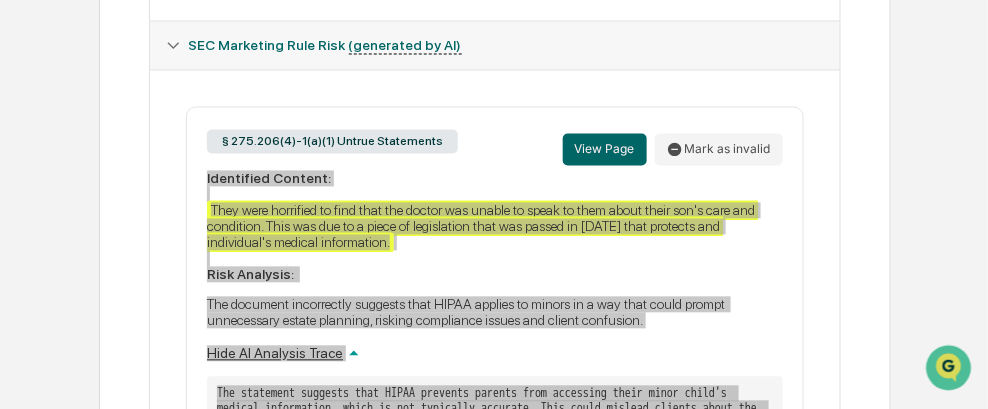 scroll, scrollTop: 836, scrollLeft: 0, axis: vertical 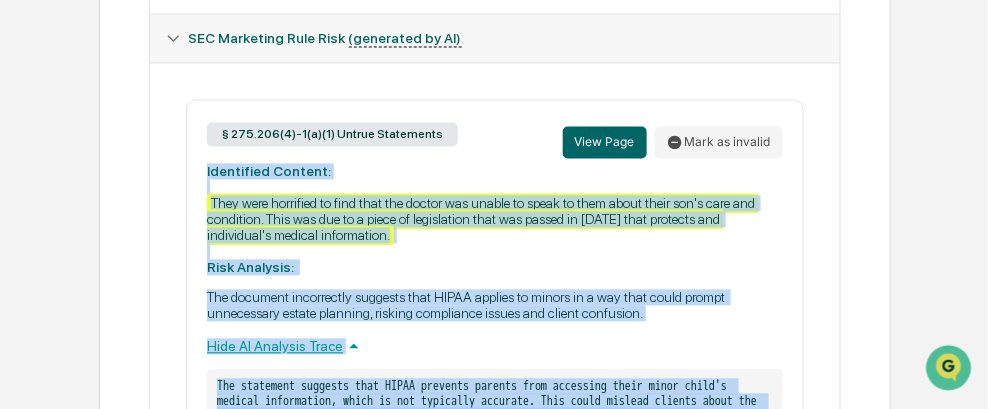 click on "They were horrified to find that the doctor was unable to speak to them about their son's care and condition. This was due to a piece of legislation that was passed in 1996 that protects and individual's medical information." at bounding box center (482, 220) 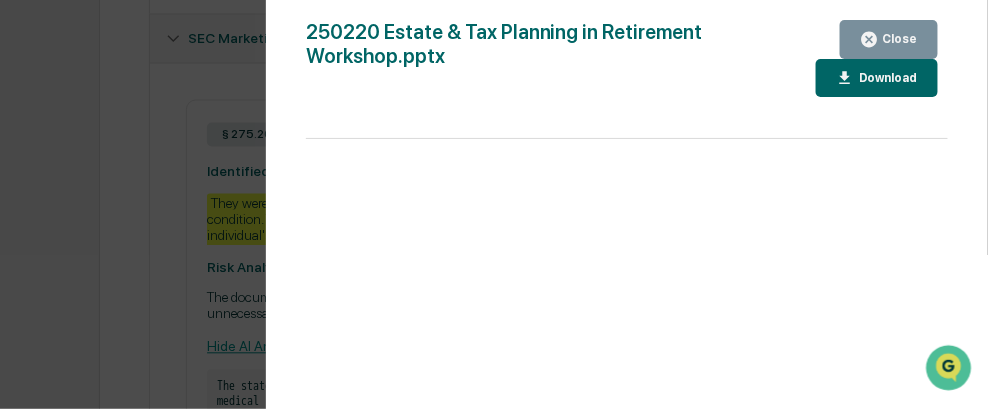 click on "Close" at bounding box center (898, 39) 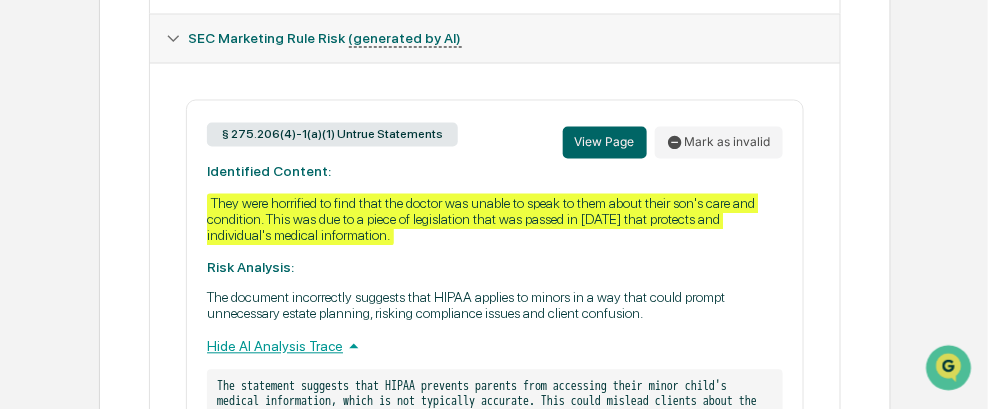 drag, startPoint x: 207, startPoint y: 137, endPoint x: 215, endPoint y: 150, distance: 15.264338 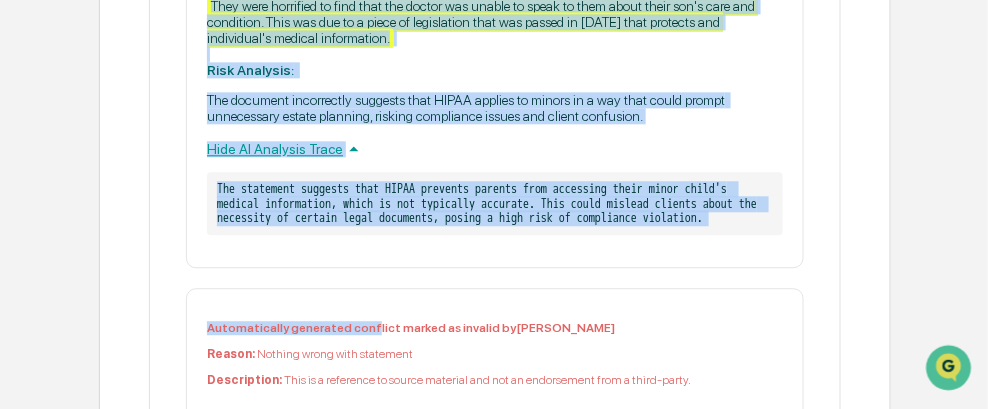 scroll, scrollTop: 1036, scrollLeft: 0, axis: vertical 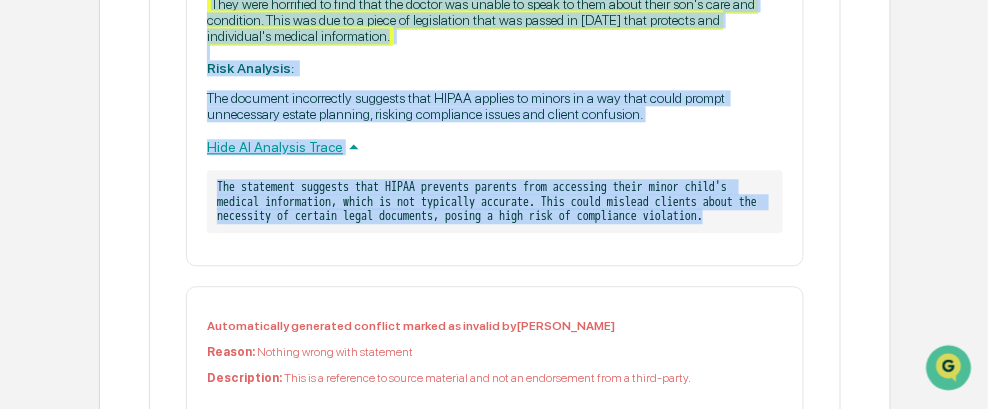 drag, startPoint x: 206, startPoint y: 174, endPoint x: 766, endPoint y: 255, distance: 565.8277 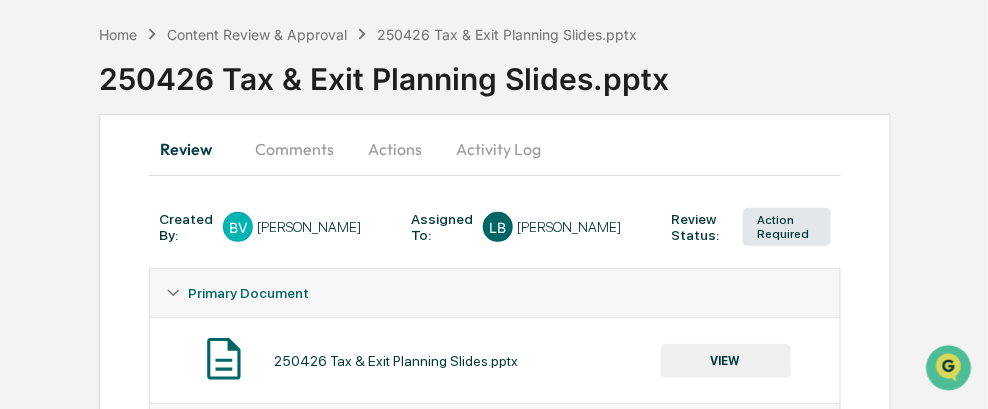 scroll, scrollTop: 0, scrollLeft: 0, axis: both 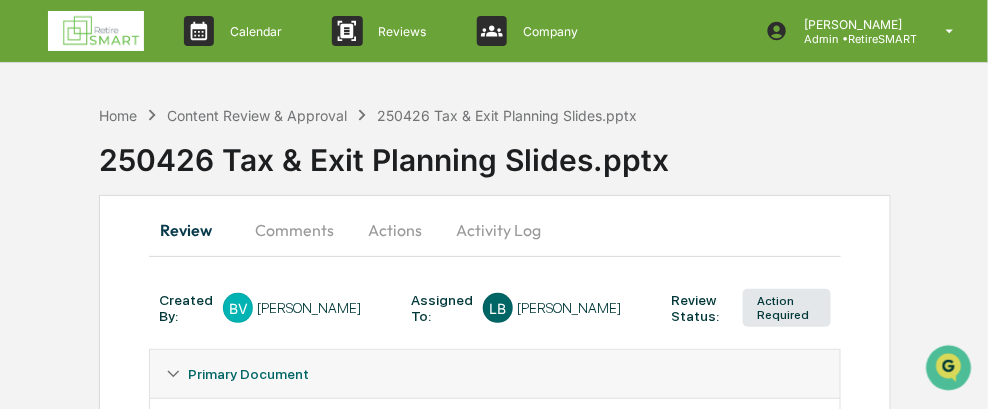click on "Comments" at bounding box center (294, 230) 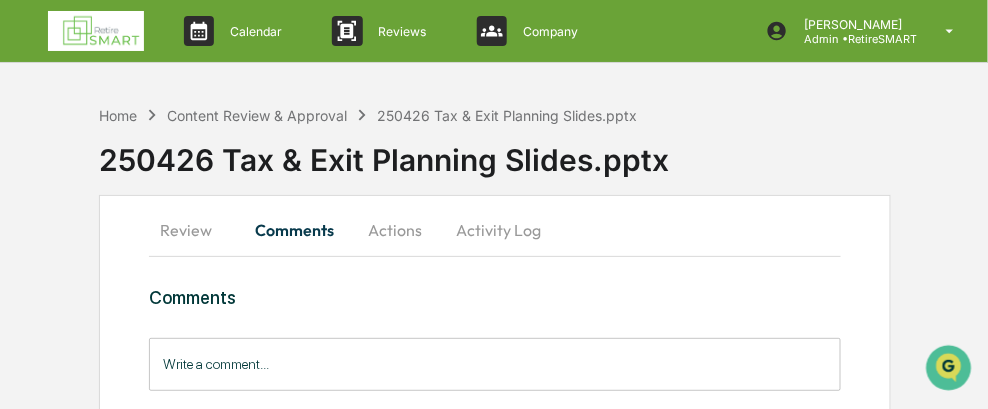 click on "Write a comment..." at bounding box center (495, 364) 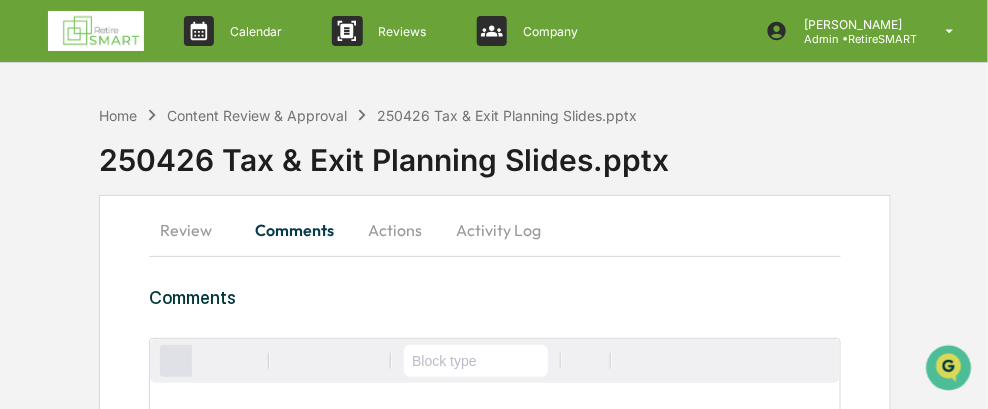 scroll, scrollTop: 13, scrollLeft: 0, axis: vertical 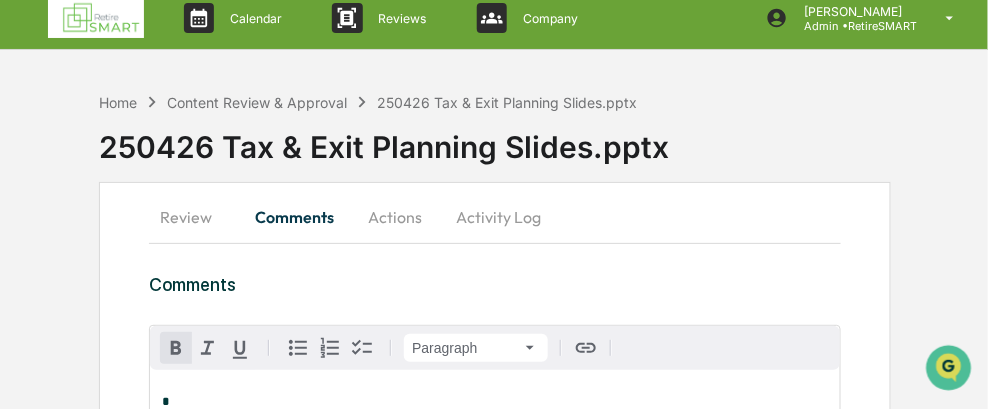 type 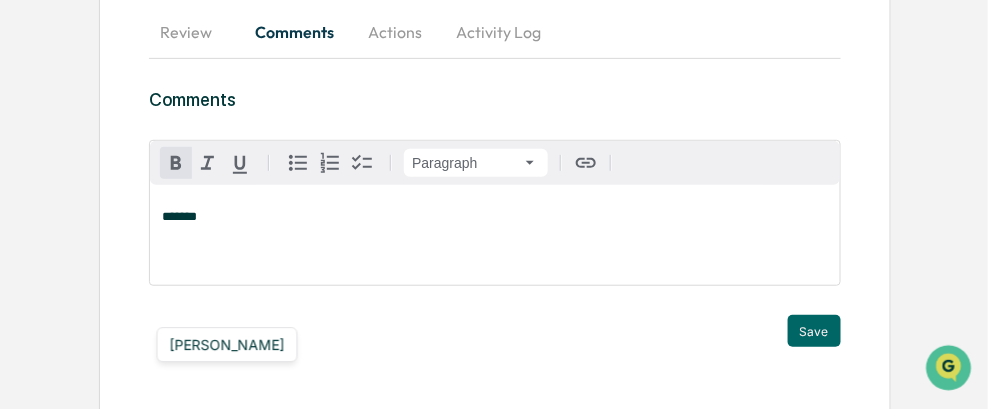 scroll, scrollTop: 213, scrollLeft: 0, axis: vertical 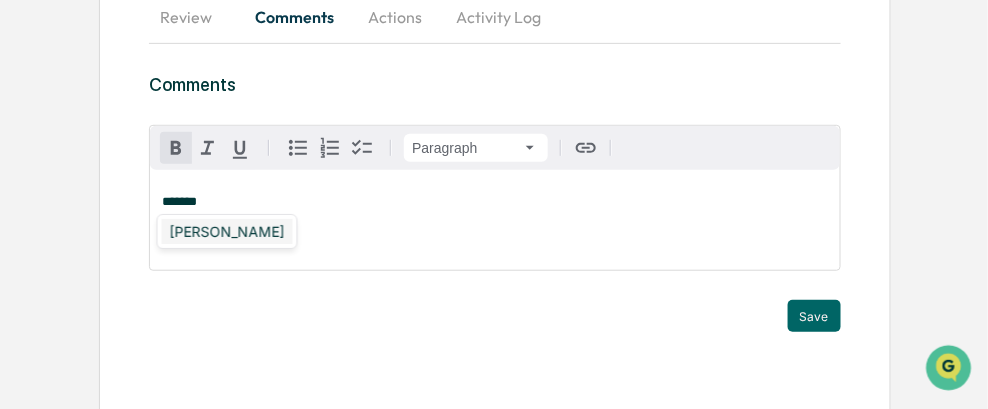 click on "[PERSON_NAME]" at bounding box center (227, 231) 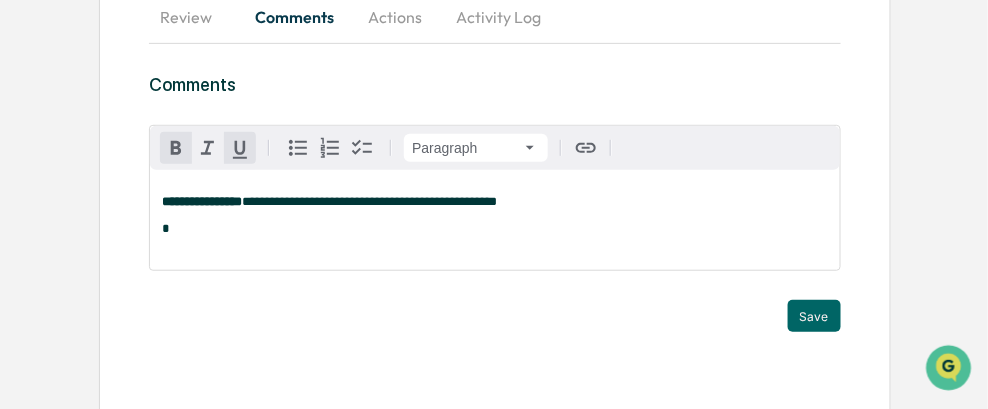 scroll, scrollTop: 252, scrollLeft: 0, axis: vertical 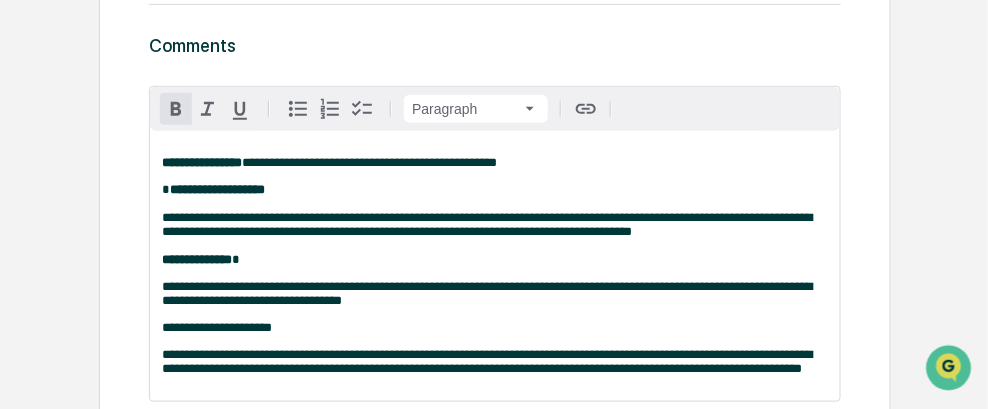 click on "**********" at bounding box center [369, 162] 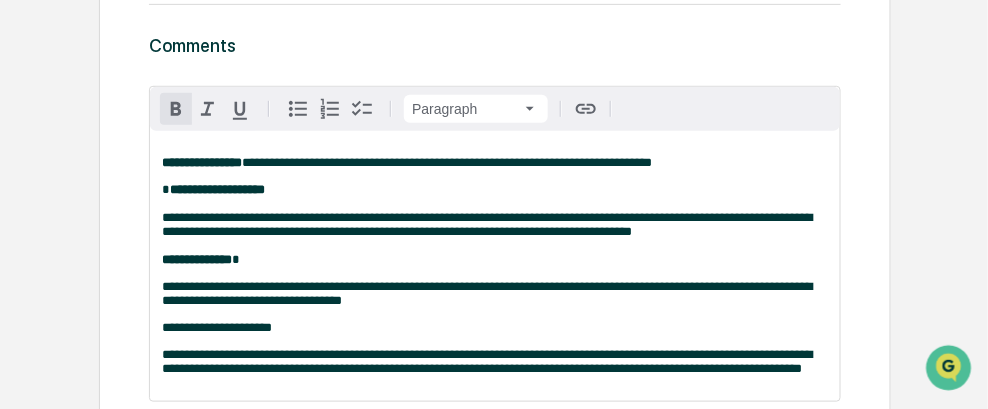 click on "**********" at bounding box center [447, 162] 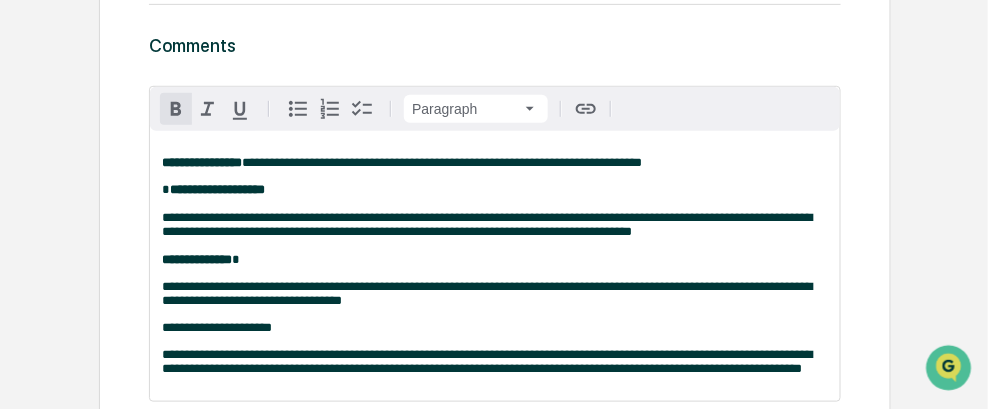 click on "**********" at bounding box center [442, 162] 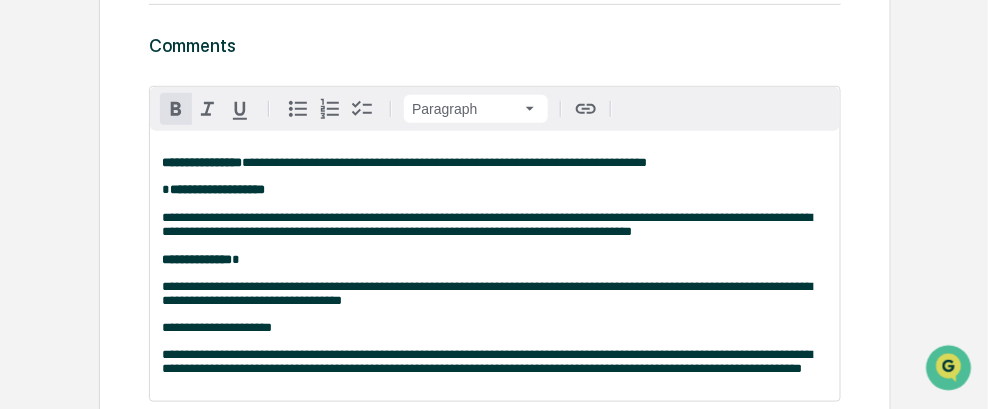 click on "**********" at bounding box center [444, 162] 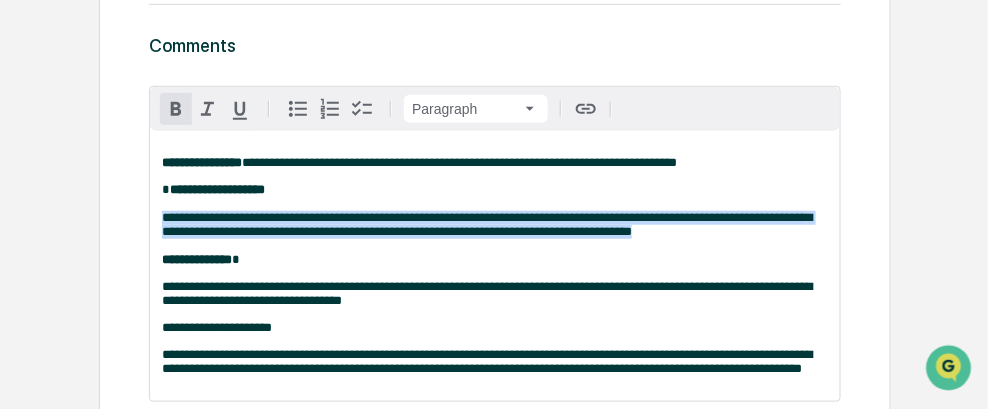drag, startPoint x: 162, startPoint y: 218, endPoint x: 655, endPoint y: 238, distance: 493.40552 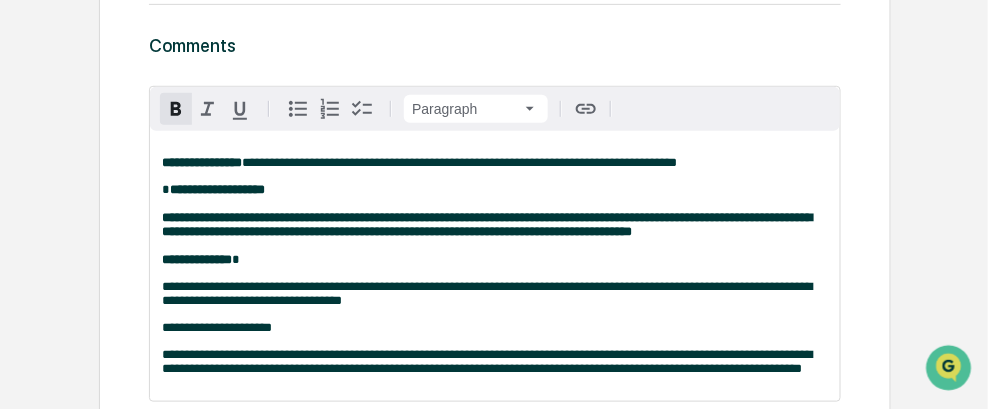 click on "**********" at bounding box center (495, 225) 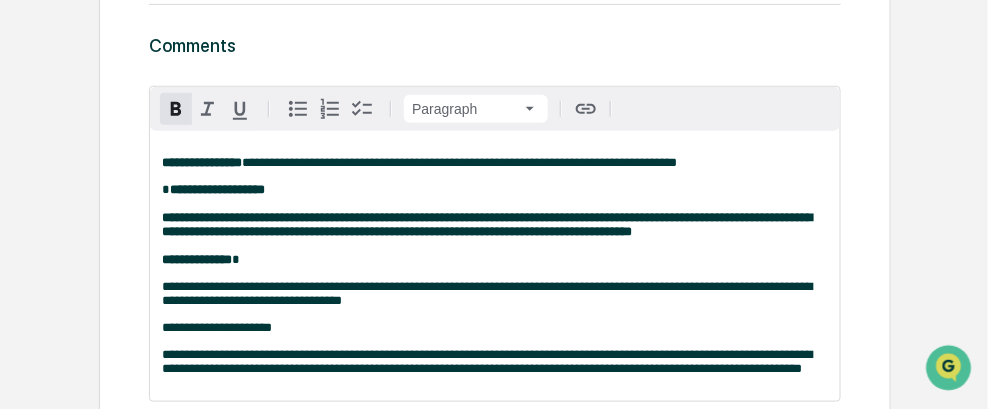 click on "**********" at bounding box center (495, 266) 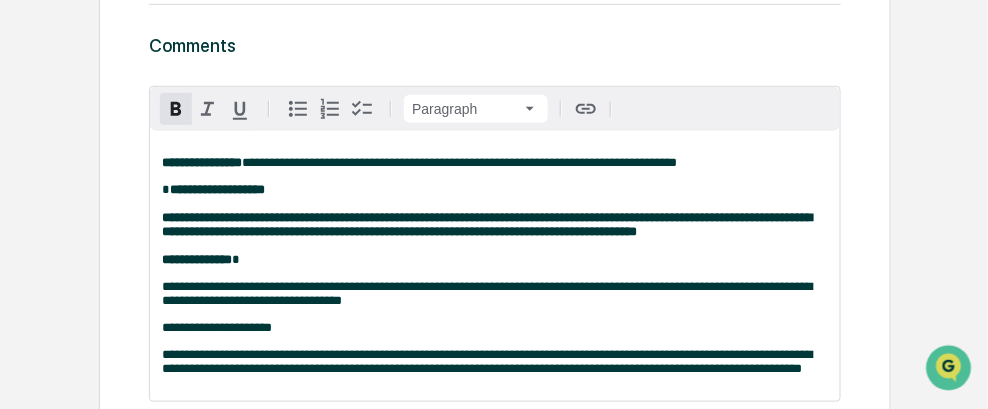 click on "**********" at bounding box center (495, 225) 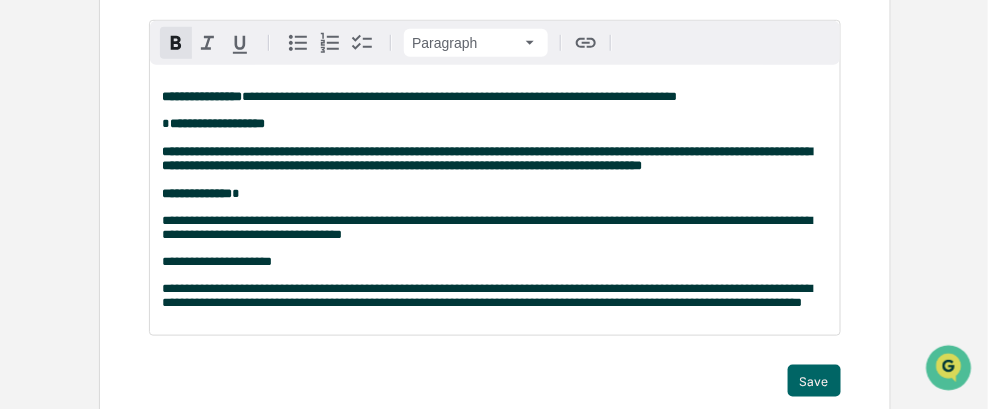 scroll, scrollTop: 318, scrollLeft: 0, axis: vertical 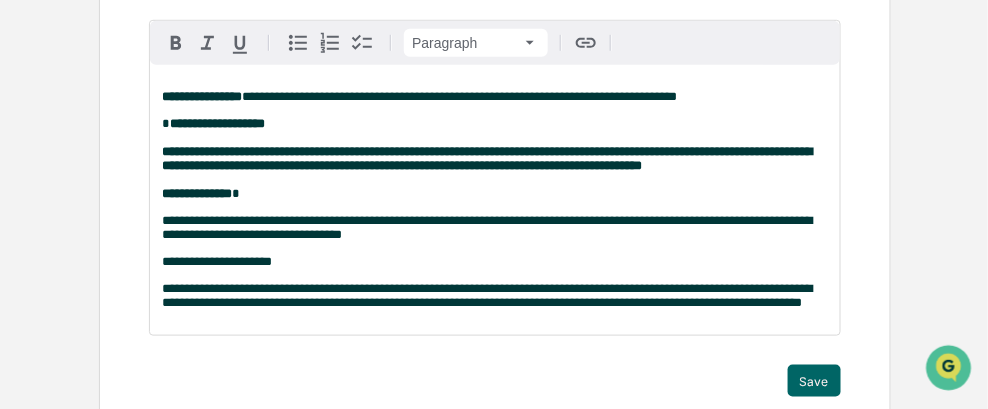 drag, startPoint x: 240, startPoint y: 341, endPoint x: 251, endPoint y: 339, distance: 11.18034 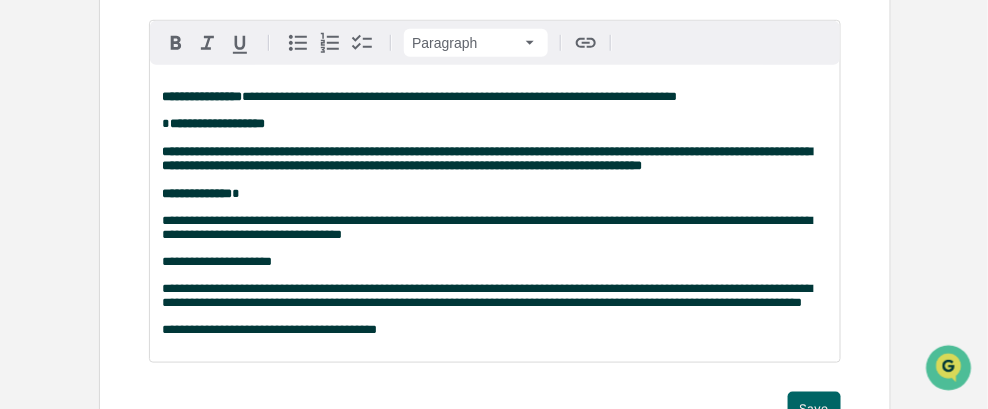 click on "**********" at bounding box center (495, 330) 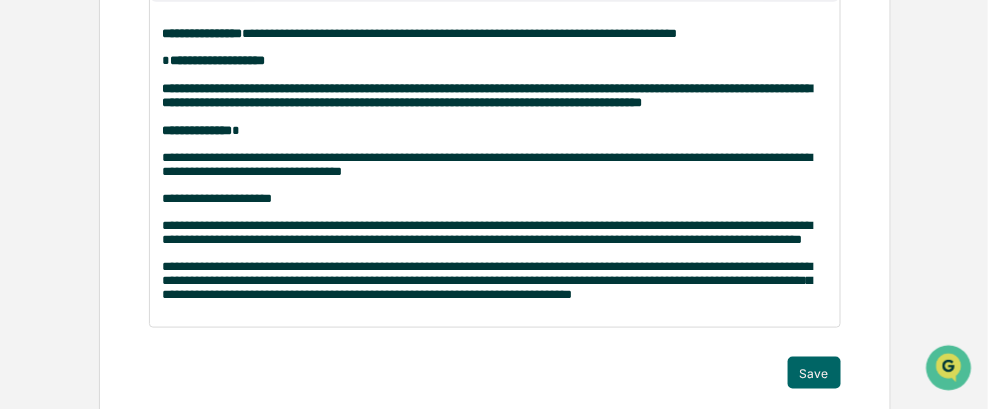 scroll, scrollTop: 418, scrollLeft: 0, axis: vertical 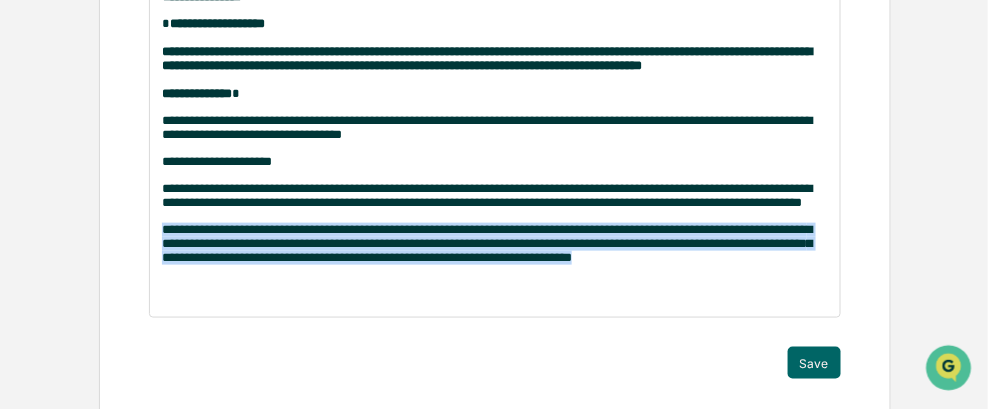 drag, startPoint x: 614, startPoint y: 288, endPoint x: 162, endPoint y: 266, distance: 452.5351 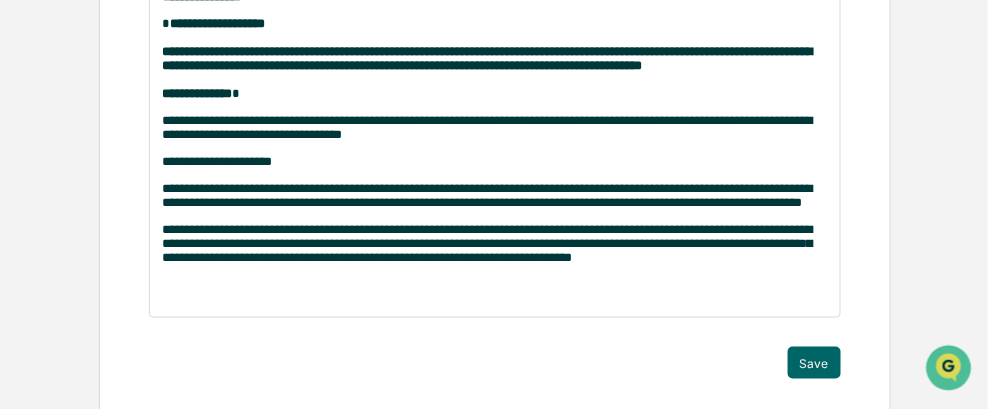 drag, startPoint x: 179, startPoint y: 262, endPoint x: 652, endPoint y: 231, distance: 474.01477 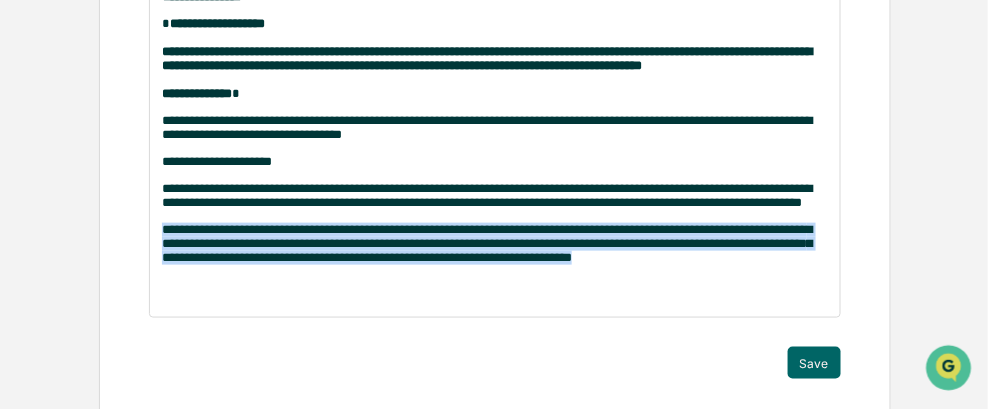 drag, startPoint x: 390, startPoint y: 259, endPoint x: 109, endPoint y: 258, distance: 281.00177 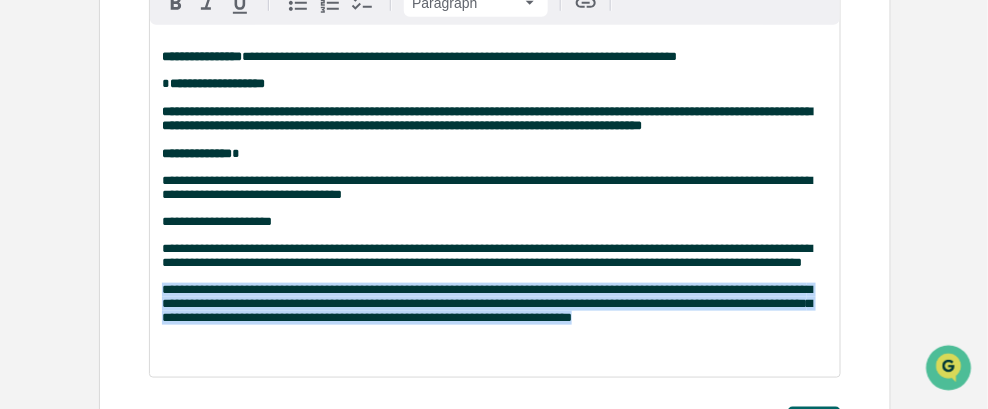 scroll, scrollTop: 318, scrollLeft: 0, axis: vertical 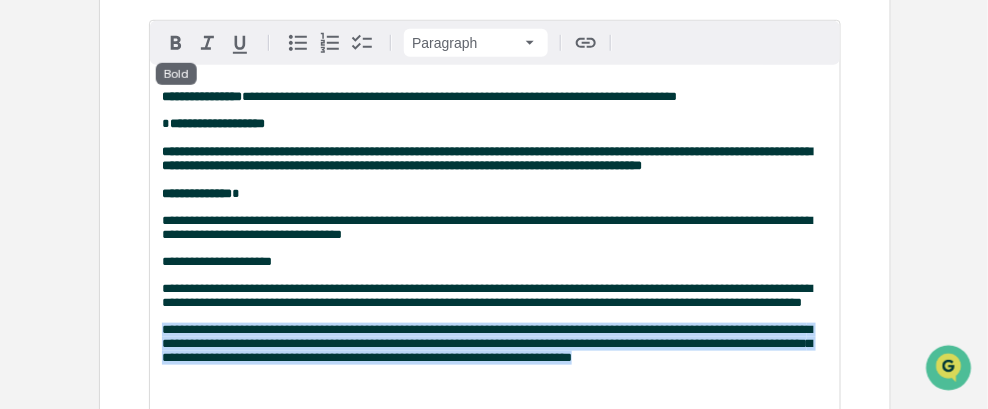 drag, startPoint x: 175, startPoint y: 36, endPoint x: 190, endPoint y: 59, distance: 27.45906 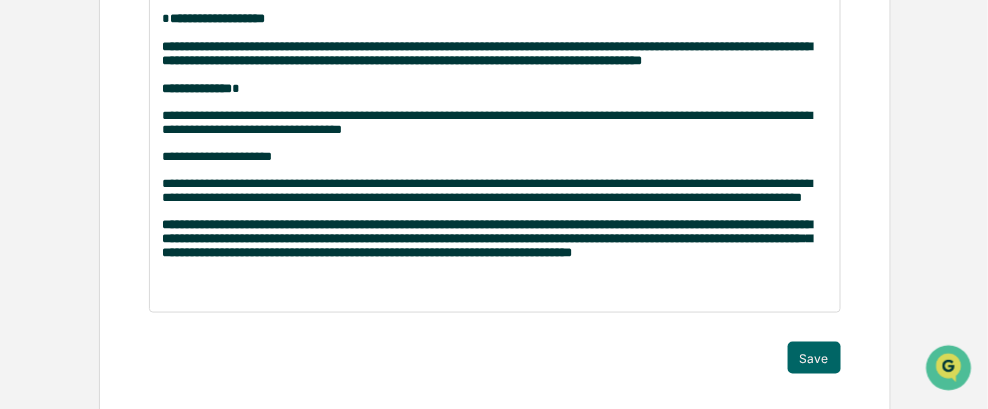 scroll, scrollTop: 507, scrollLeft: 0, axis: vertical 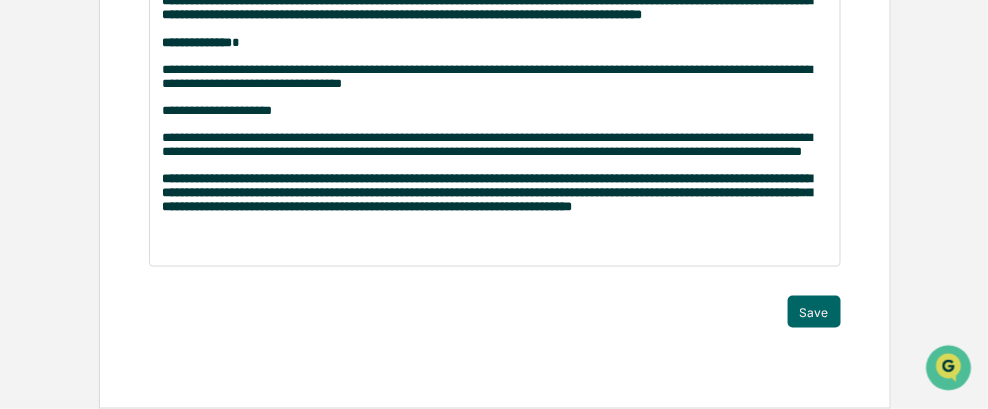 click on "**********" at bounding box center (487, 192) 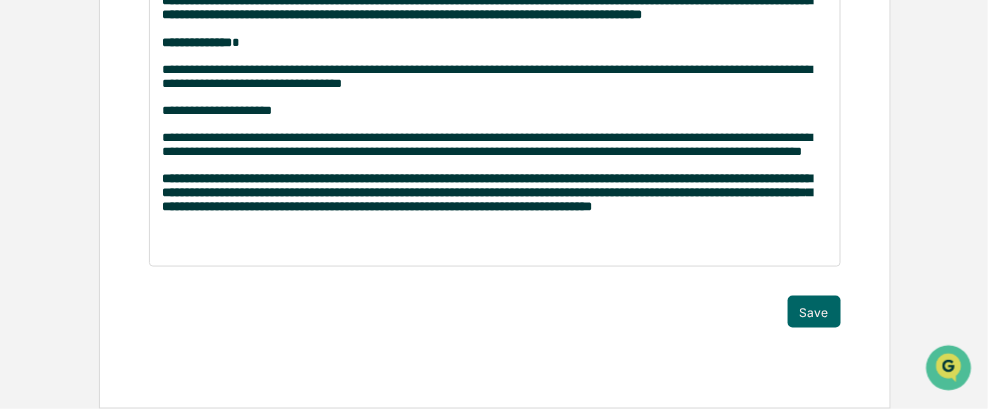 click at bounding box center (495, 234) 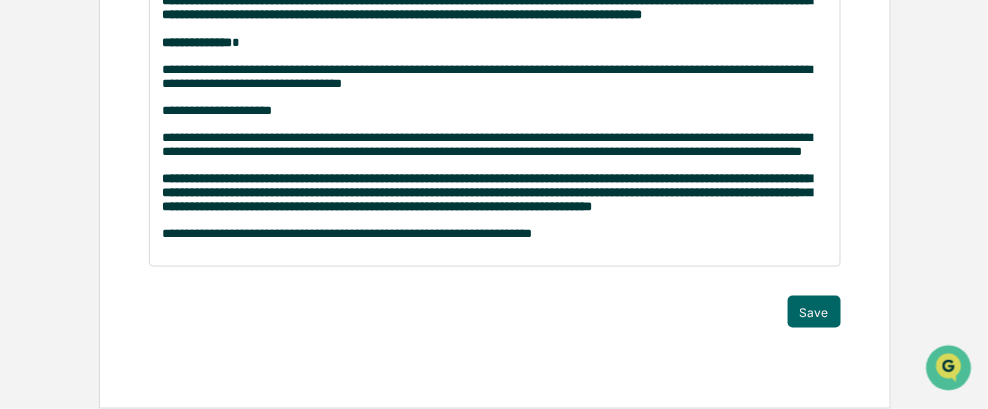 click on "**********" at bounding box center (495, 234) 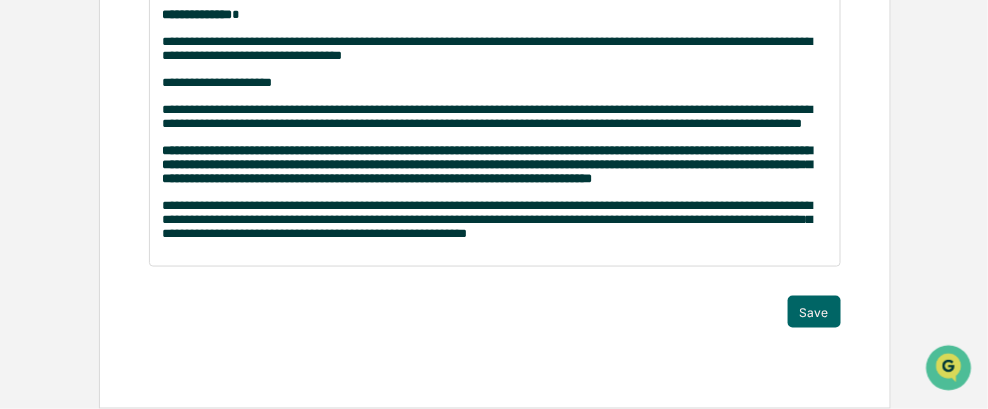 click on "**********" at bounding box center [487, 219] 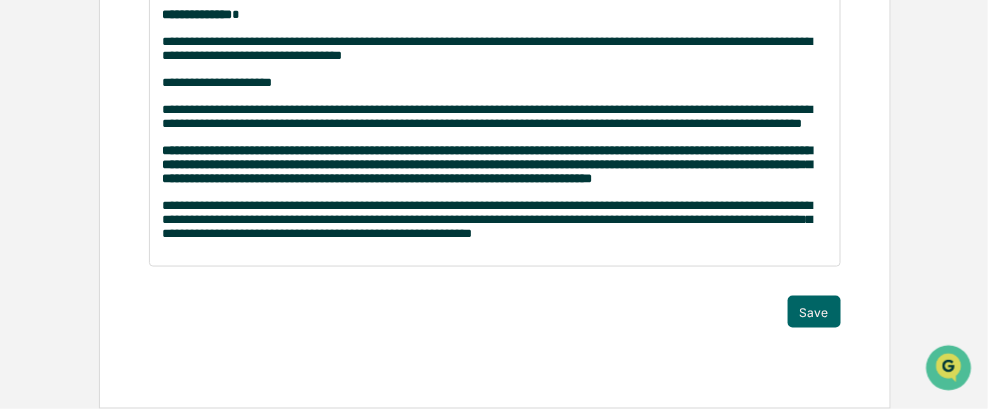 click on "**********" at bounding box center (495, 220) 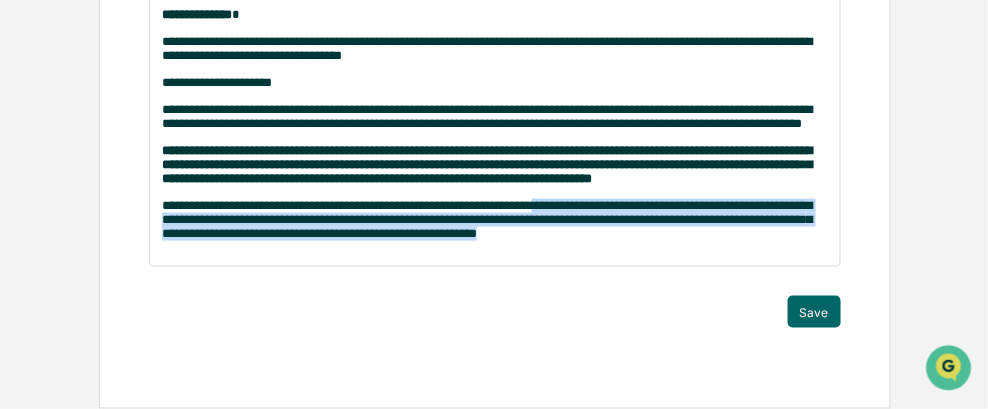 drag, startPoint x: 533, startPoint y: 245, endPoint x: 538, endPoint y: 287, distance: 42.296574 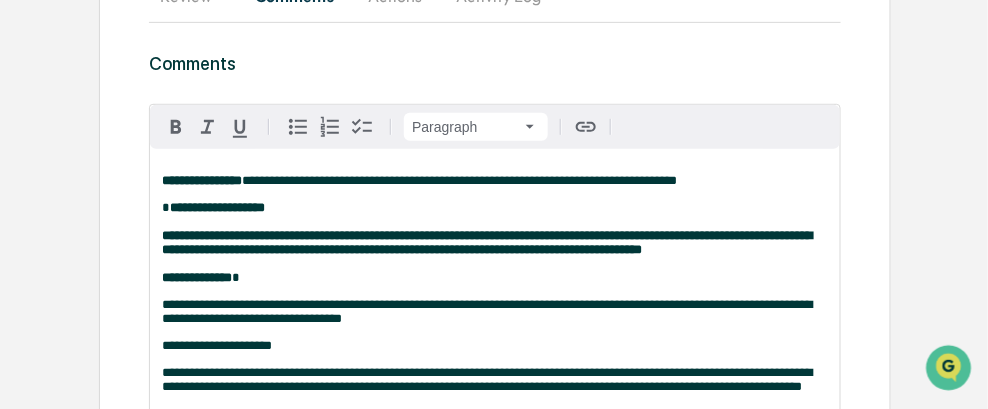 scroll, scrollTop: 107, scrollLeft: 0, axis: vertical 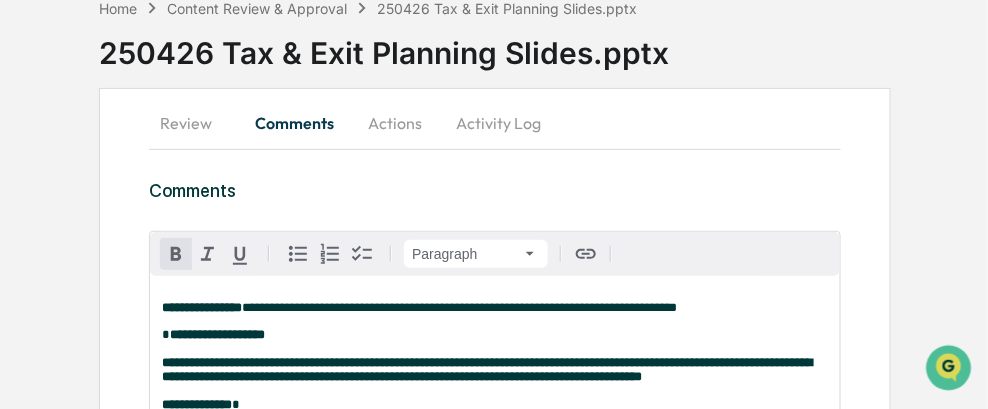 click 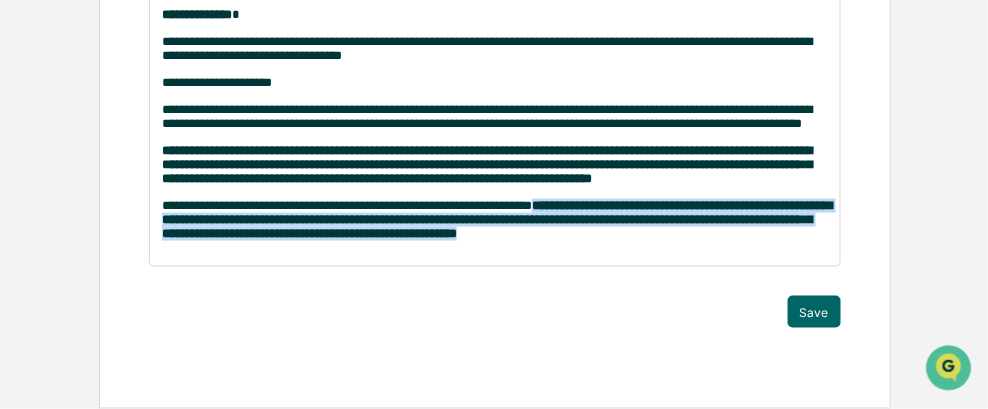 scroll, scrollTop: 553, scrollLeft: 0, axis: vertical 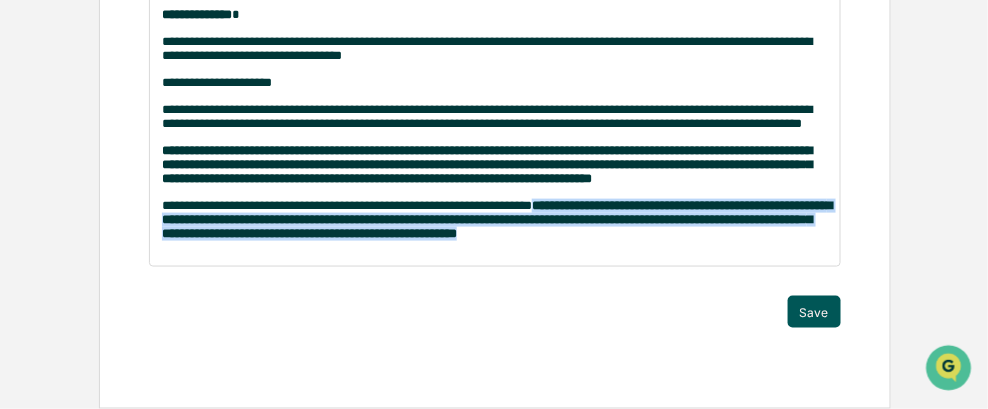 click on "Save" at bounding box center [814, 312] 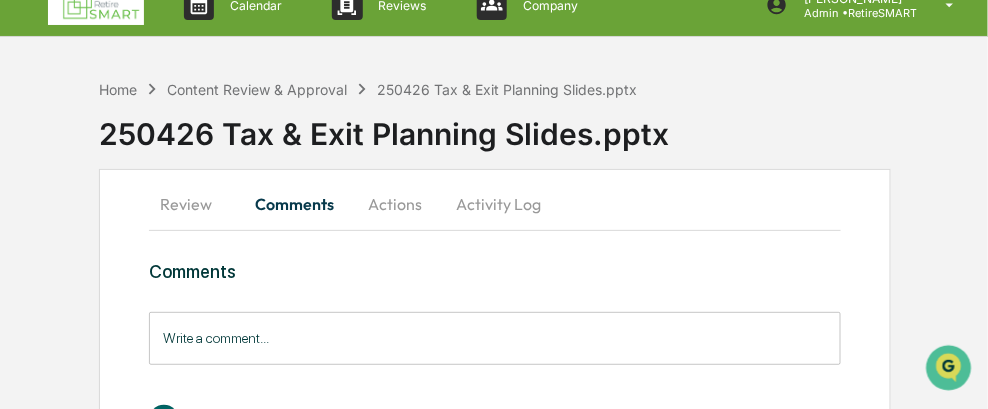 scroll, scrollTop: 0, scrollLeft: 0, axis: both 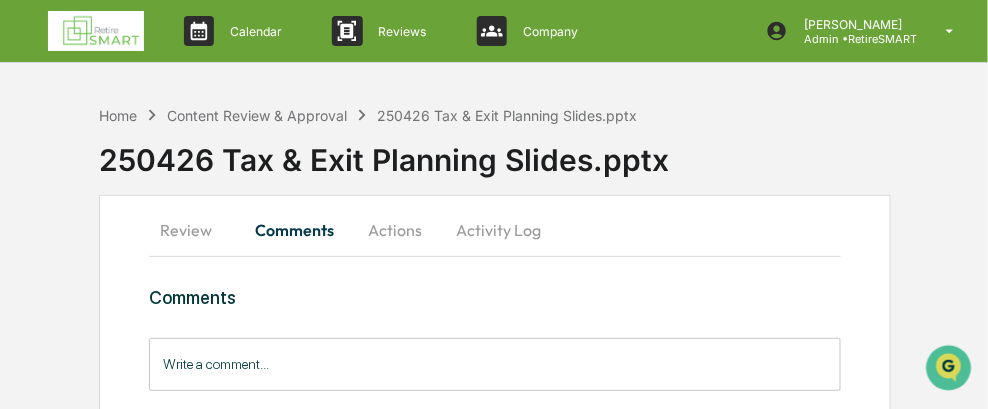 click on "Actions" at bounding box center (395, 230) 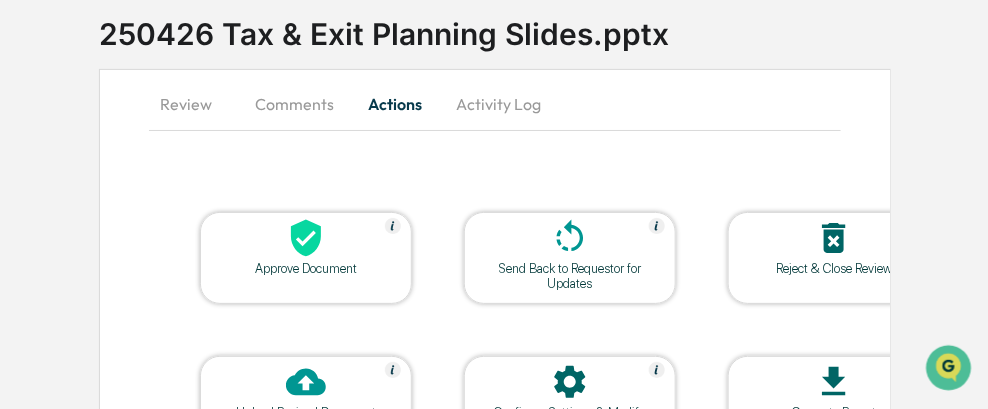 scroll, scrollTop: 200, scrollLeft: 0, axis: vertical 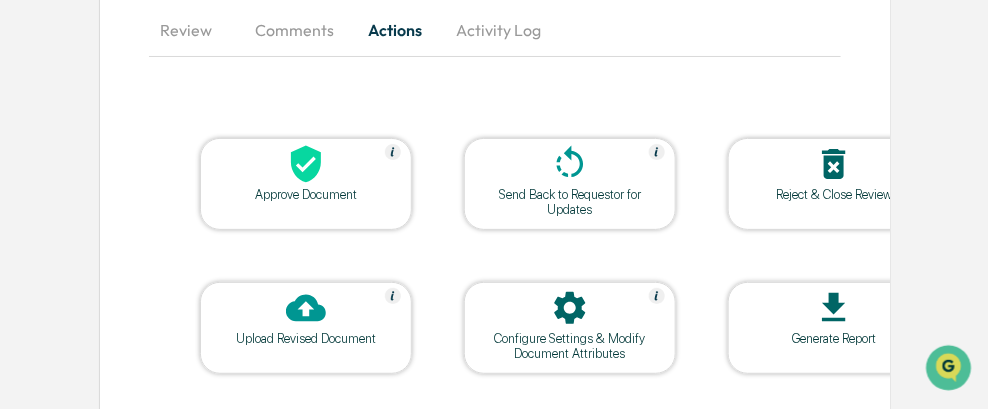 click on "Send Back to Requestor for Updates" at bounding box center [570, 202] 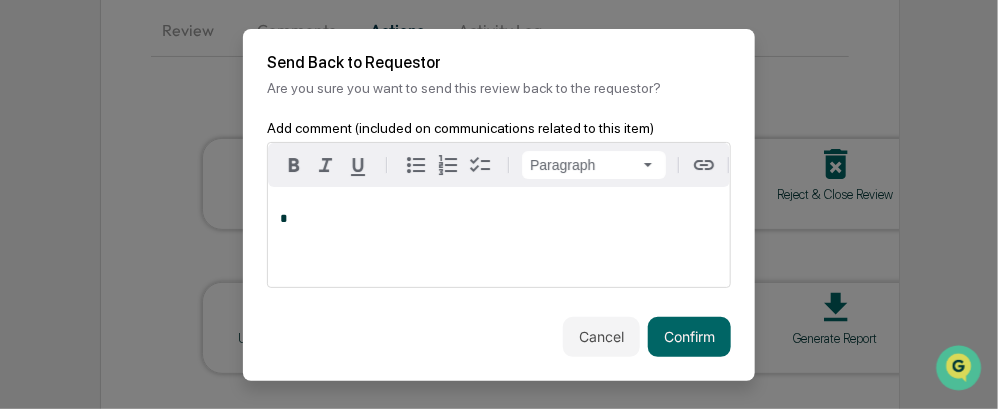type 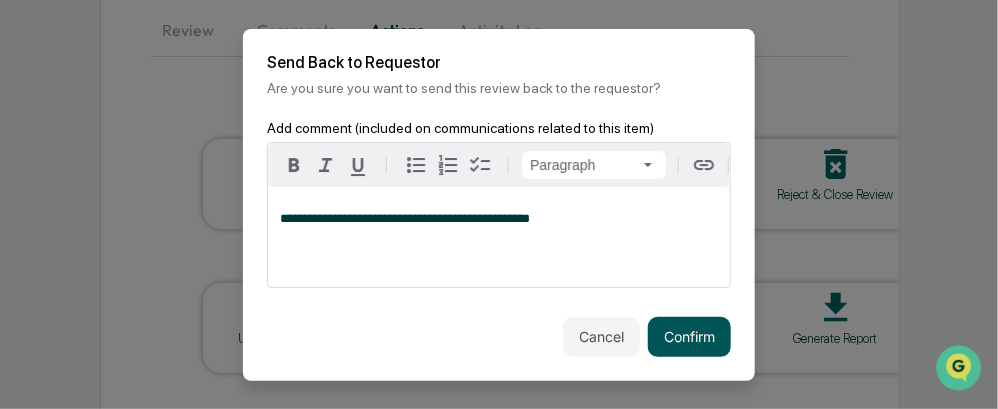 click on "Confirm" at bounding box center [689, 337] 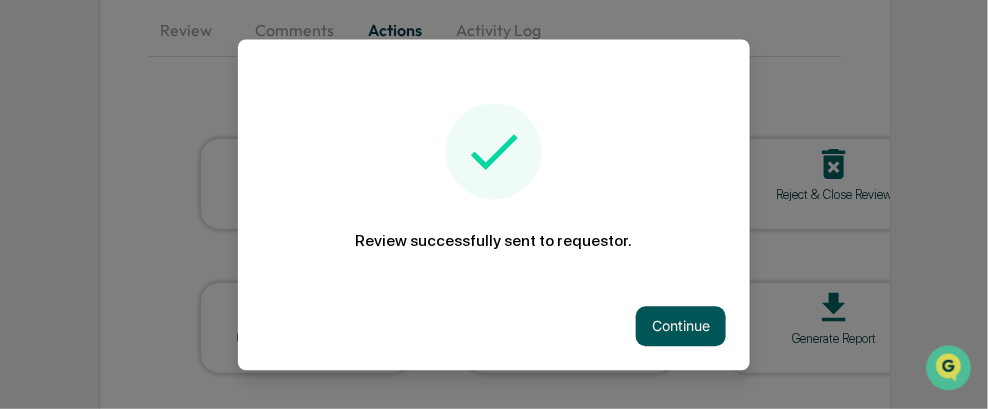 click on "Continue" at bounding box center [681, 326] 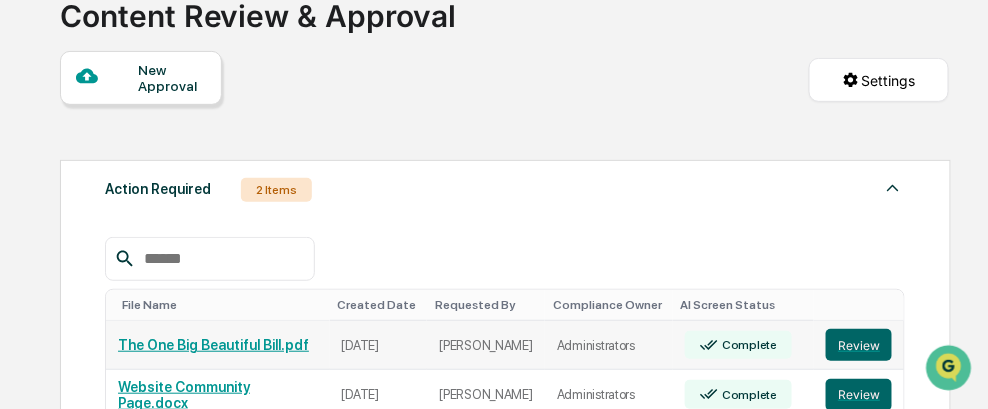 scroll, scrollTop: 105, scrollLeft: 0, axis: vertical 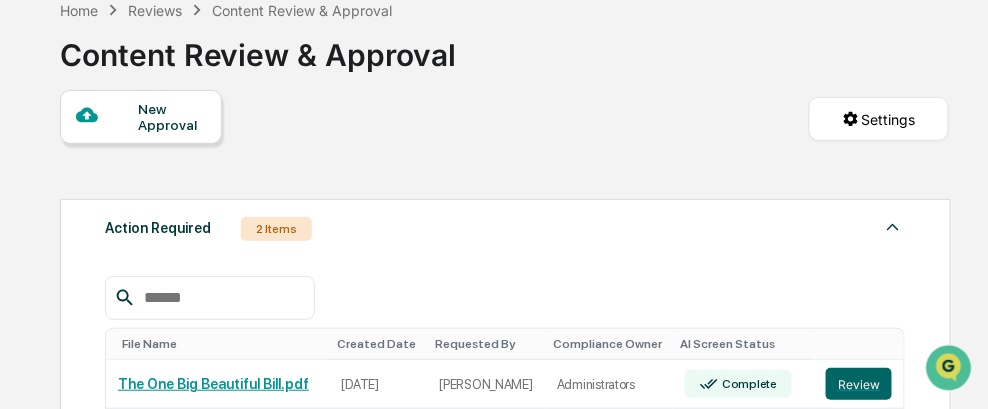 click on "Reviews" at bounding box center [155, 10] 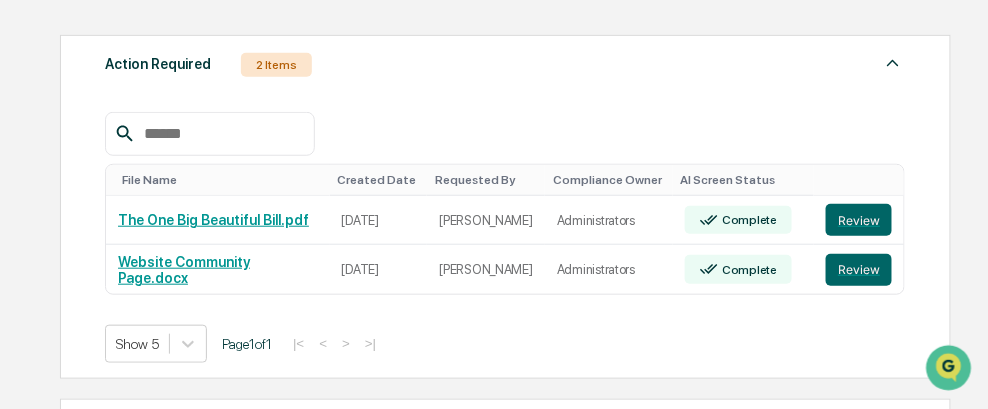 scroll, scrollTop: 305, scrollLeft: 0, axis: vertical 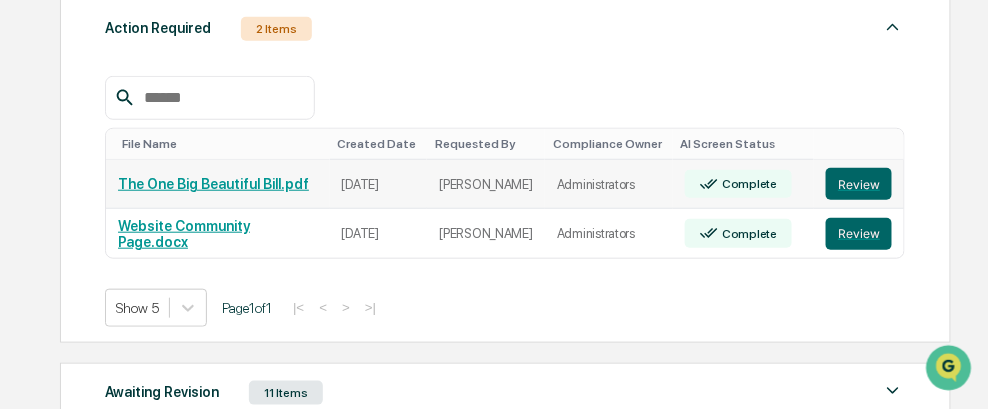 click on "The One Big Beautiful Bill.pdf" at bounding box center (213, 184) 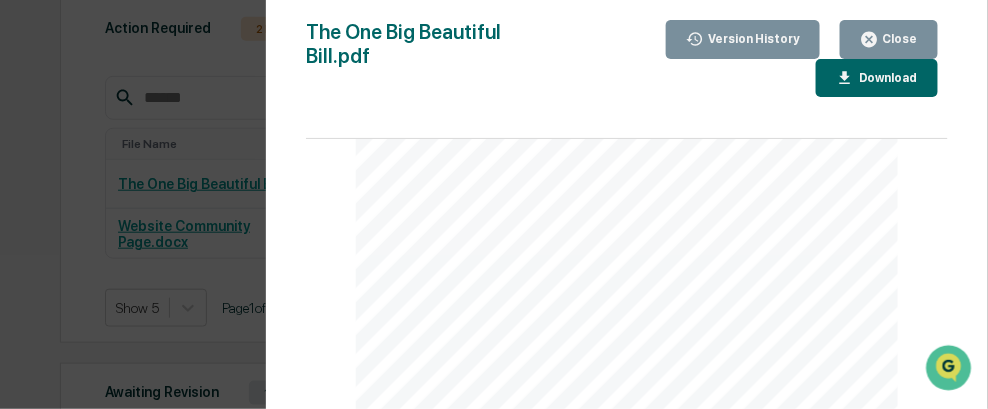 scroll, scrollTop: 4547, scrollLeft: 0, axis: vertical 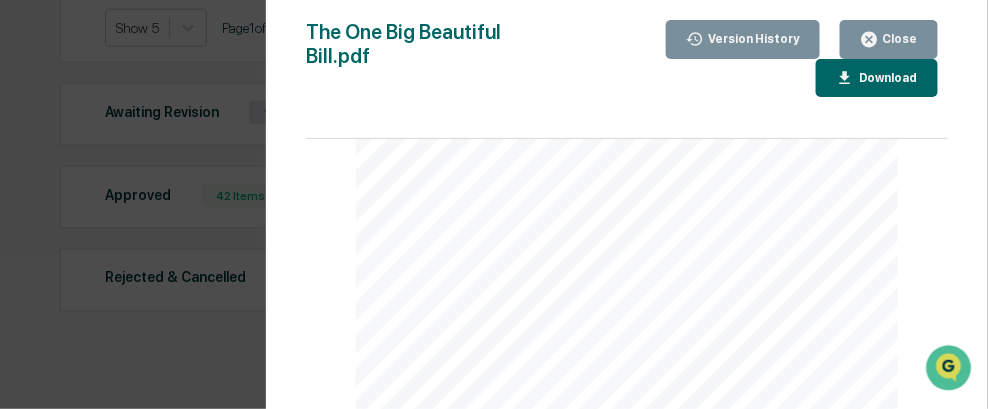 click on "Close" at bounding box center (898, 39) 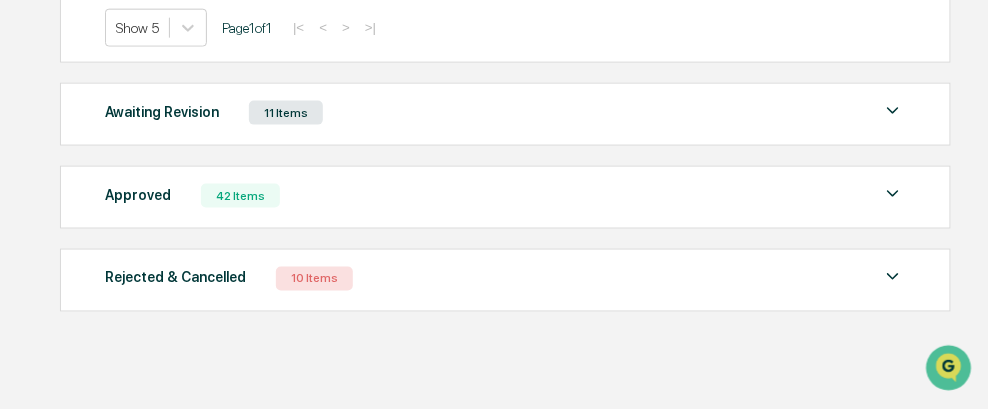 click on "Show 5 Page  1  of  1   |<   <   >   >|" at bounding box center [505, 28] 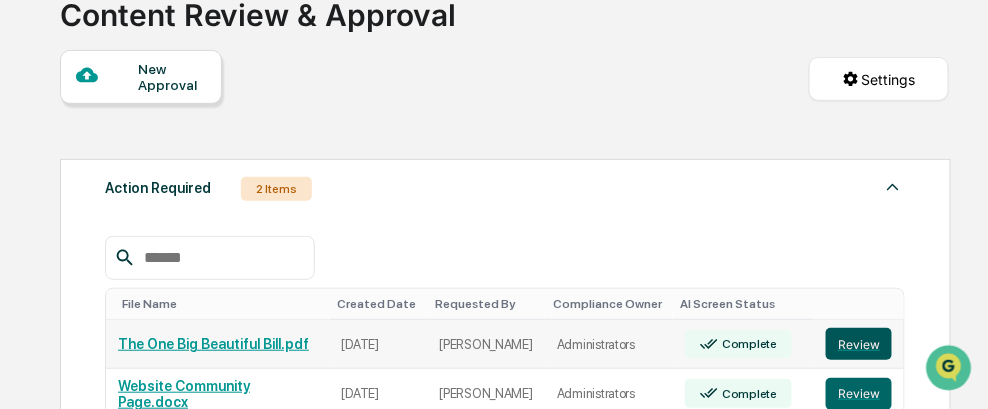 scroll, scrollTop: 286, scrollLeft: 0, axis: vertical 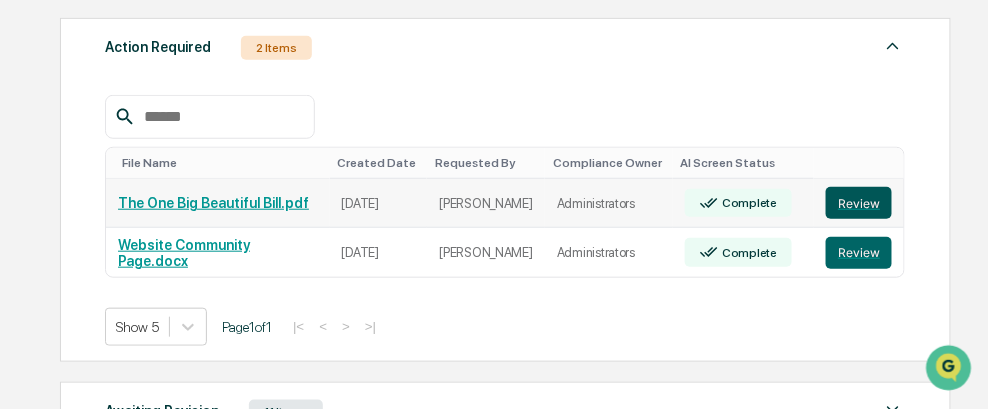 click on "Review" at bounding box center (859, 203) 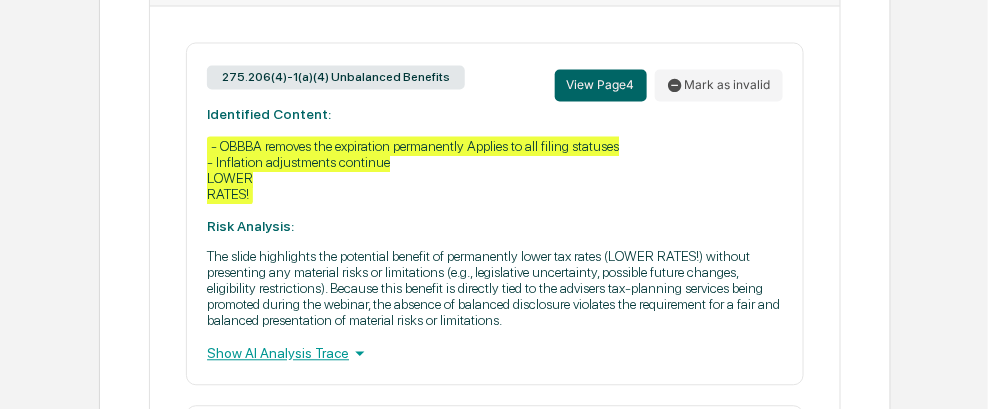 scroll, scrollTop: 0, scrollLeft: 0, axis: both 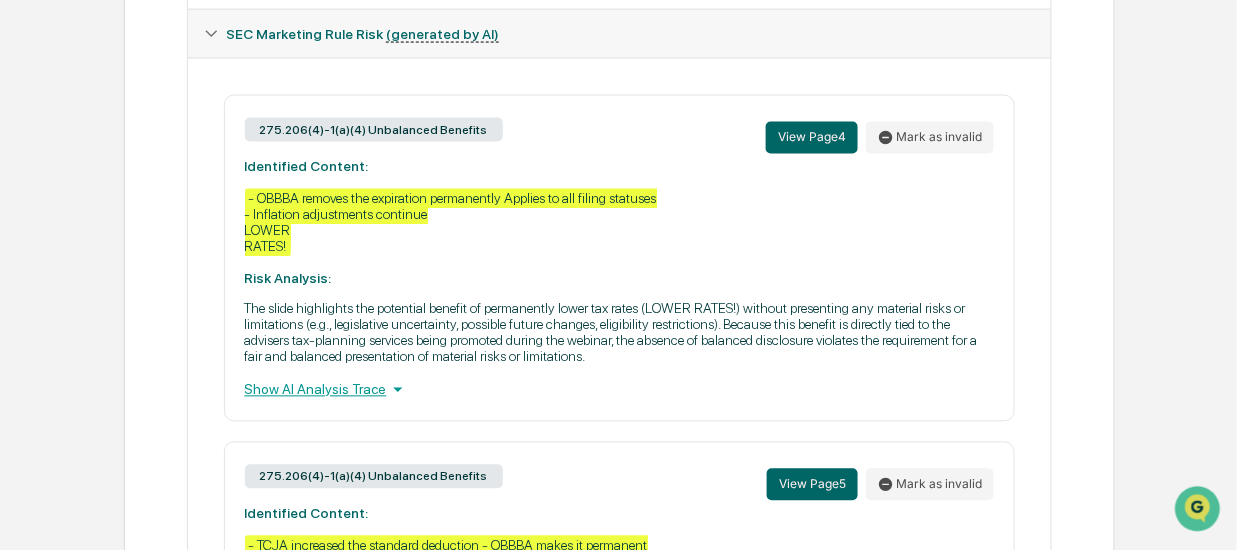 click on "Show AI Analysis Trace" at bounding box center (620, 390) 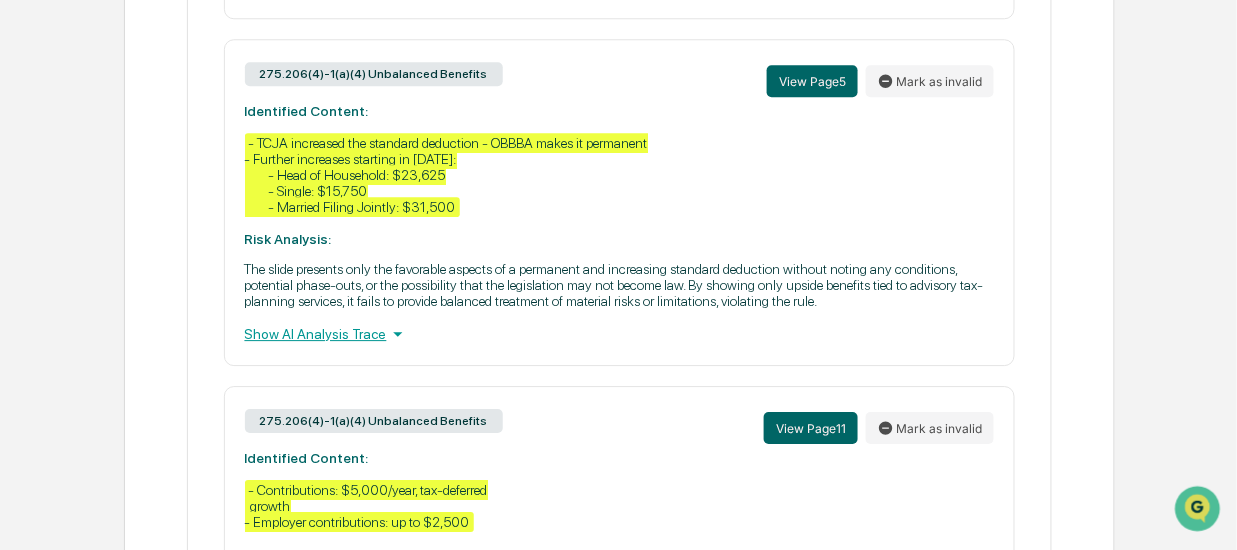 scroll, scrollTop: 1300, scrollLeft: 0, axis: vertical 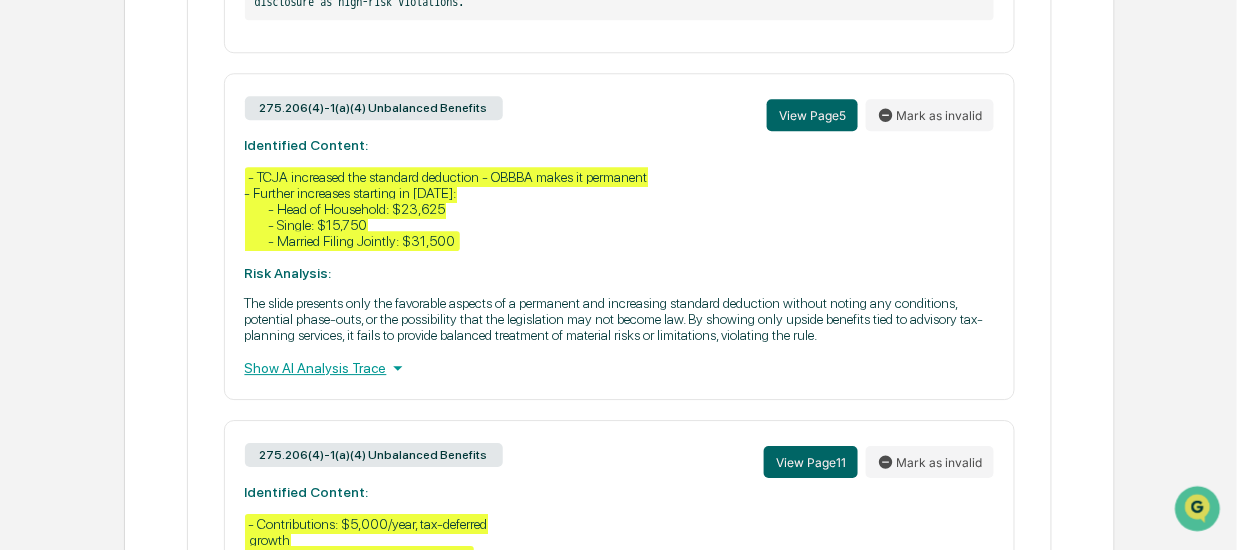 click on "Show AI Analysis Trace" at bounding box center (620, 368) 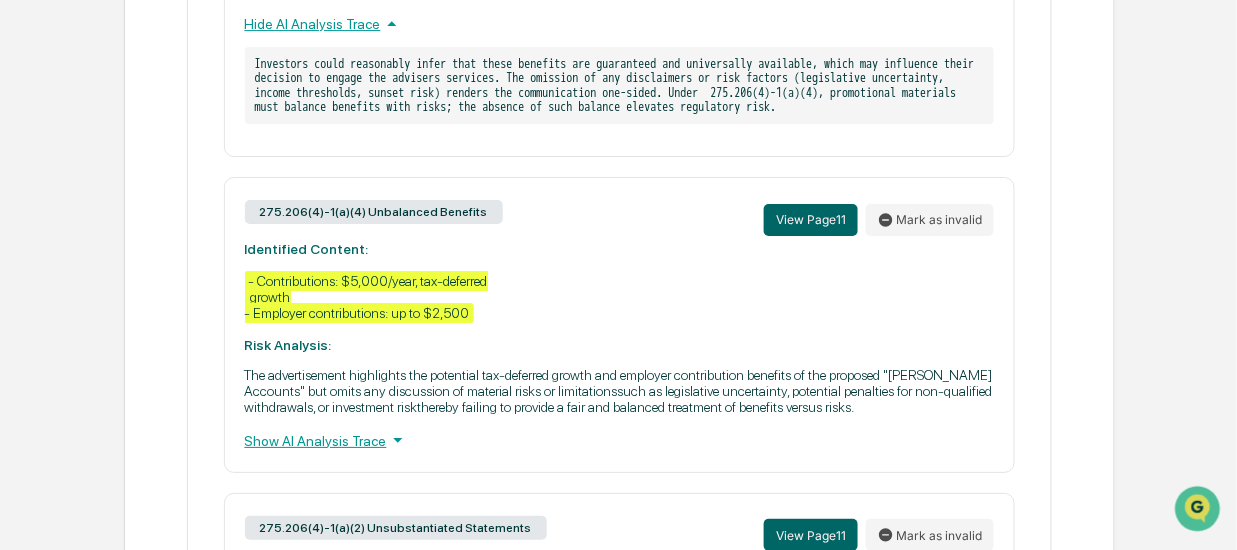 scroll, scrollTop: 1700, scrollLeft: 0, axis: vertical 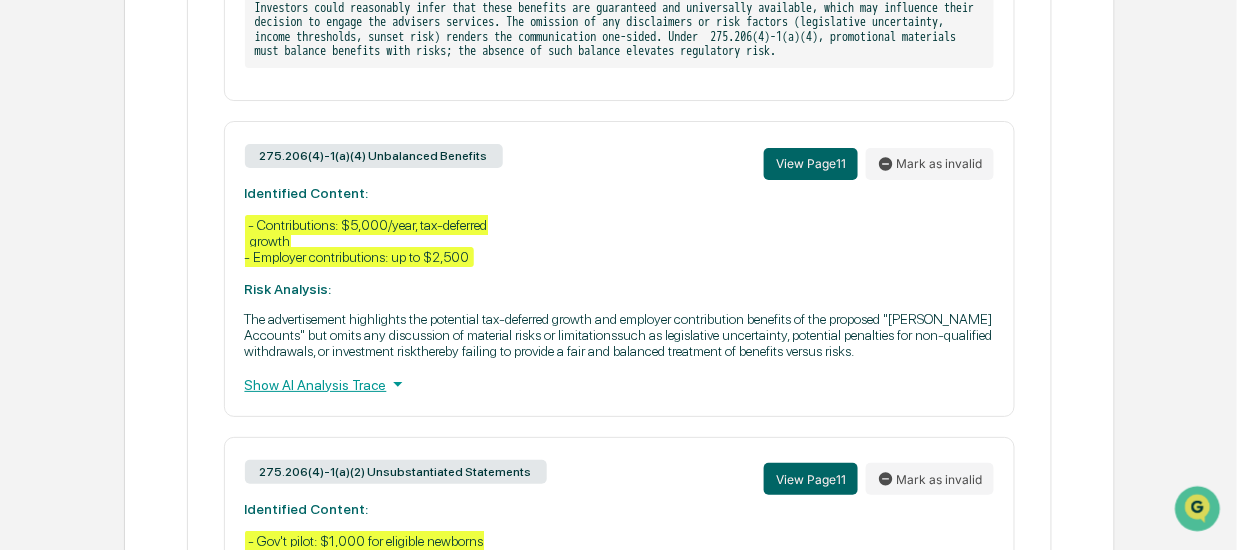 click on "Show AI Analysis Trace" at bounding box center (620, 384) 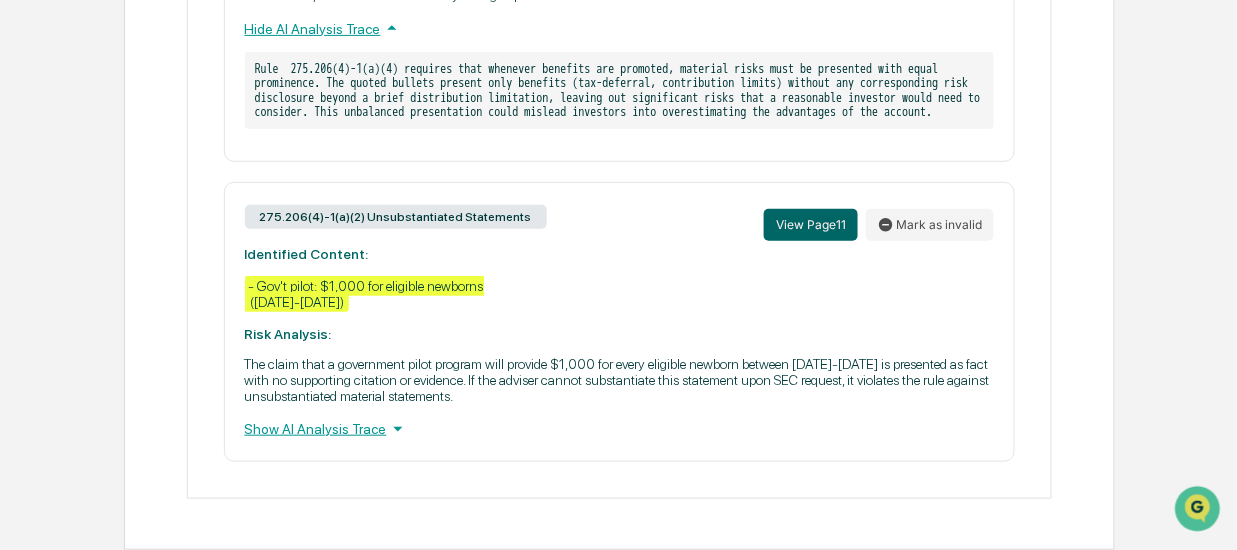 scroll, scrollTop: 2122, scrollLeft: 0, axis: vertical 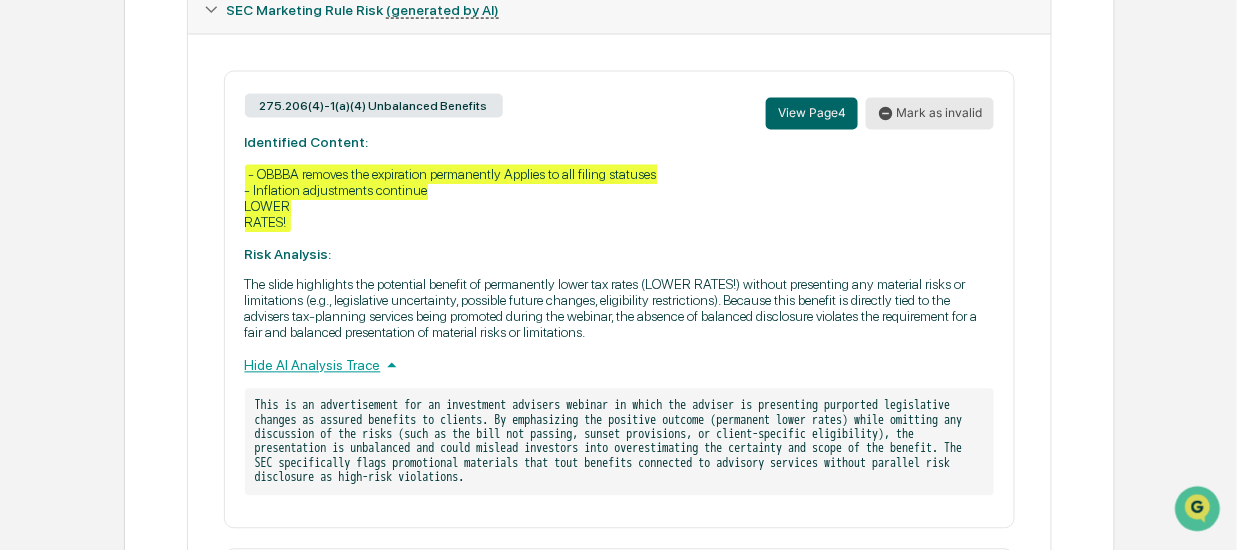 click on "Mark as invalid" at bounding box center (930, 114) 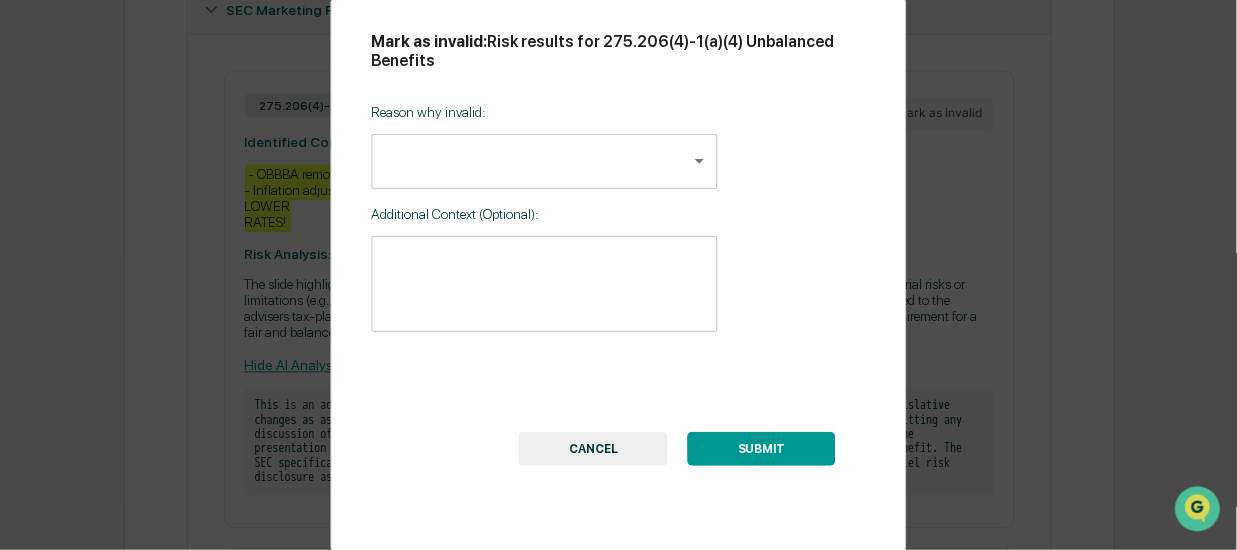 click on "Calendar Manage Tasks Reviews Approval Management Company People, Data, Settings Lou Brooks Admin •  RetireSMART Home Content Review & Approval The One Big Beautiful Bill.pdf The One Big Beautiful Bill.pdf Review Comments Actions Activity Log Created By:  BV Brittany Vosika   Assigned To:  A Administrators Review Status:  Action Required Primary Document The One Big Beautiful Bill.pdf VIEW Document Summary   (generated by AI) Document Summary The document titled "Retire SMART" appears to be a presentation by Evan Marshall, CPA, focusing on a comprehensive financial strategy or plan, referred to as "THE ONE, BIG, BEAUTIFUL BILL." The content likely addresses retirement planning, emphasizing the importance of strategic financial management to ensure a secure and comfortable retirement. Request Description This PowerPoint was created for our webinar. A compliance slide needs to be made. We need a disclosure. (Evan reached out to you last week about making a disclosure.) I need this done by 7/22 EOD Urgency   4" at bounding box center (618, 529) 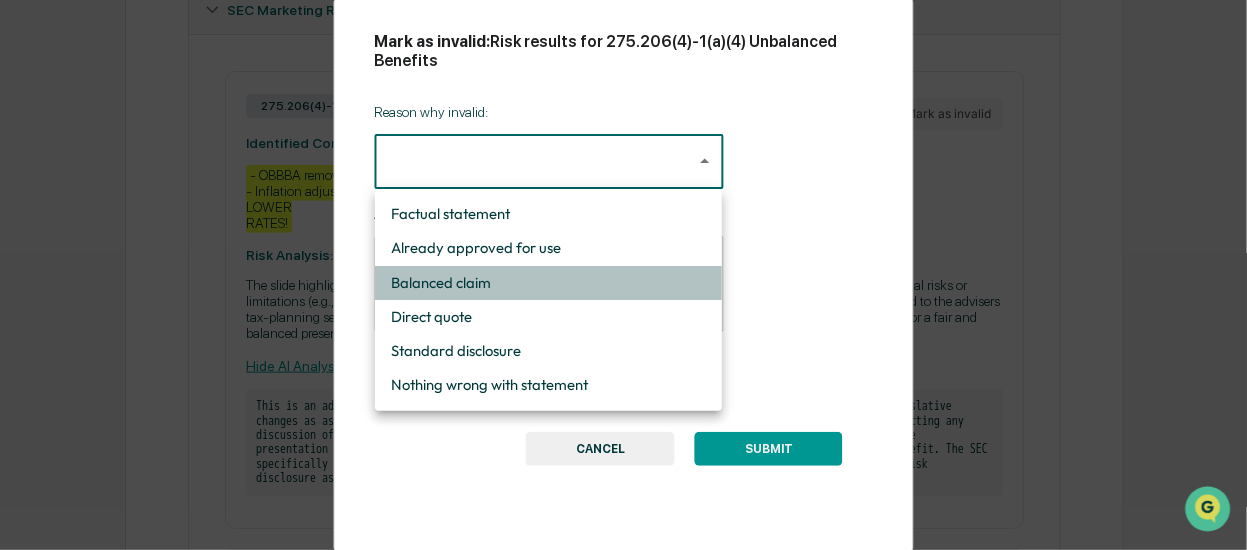click on "Balanced claim" at bounding box center [548, 283] 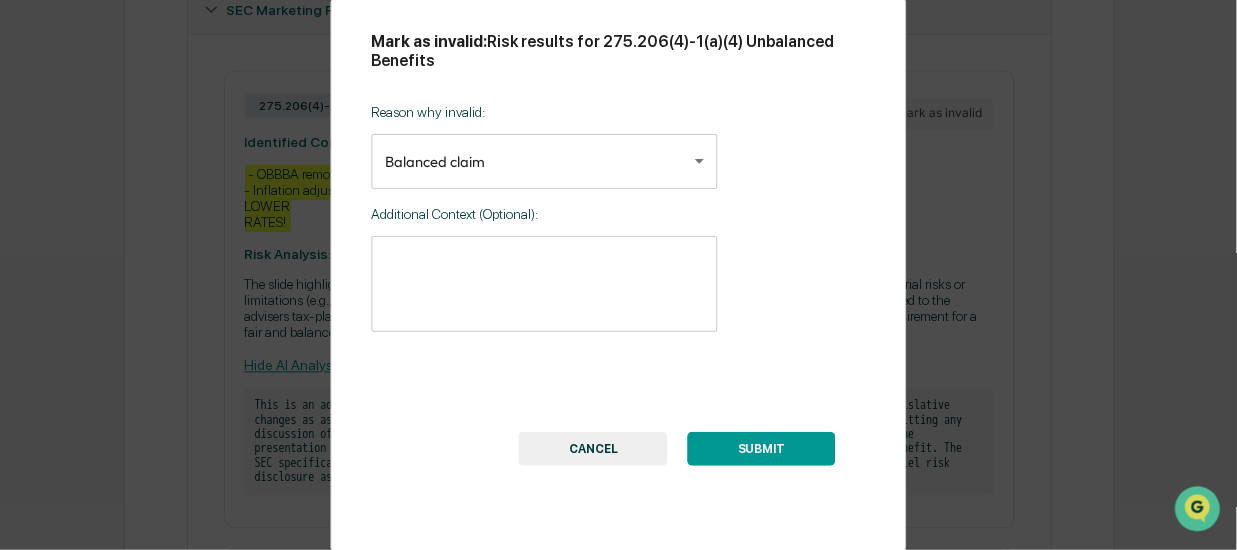 click on "* ​" at bounding box center (544, 284) 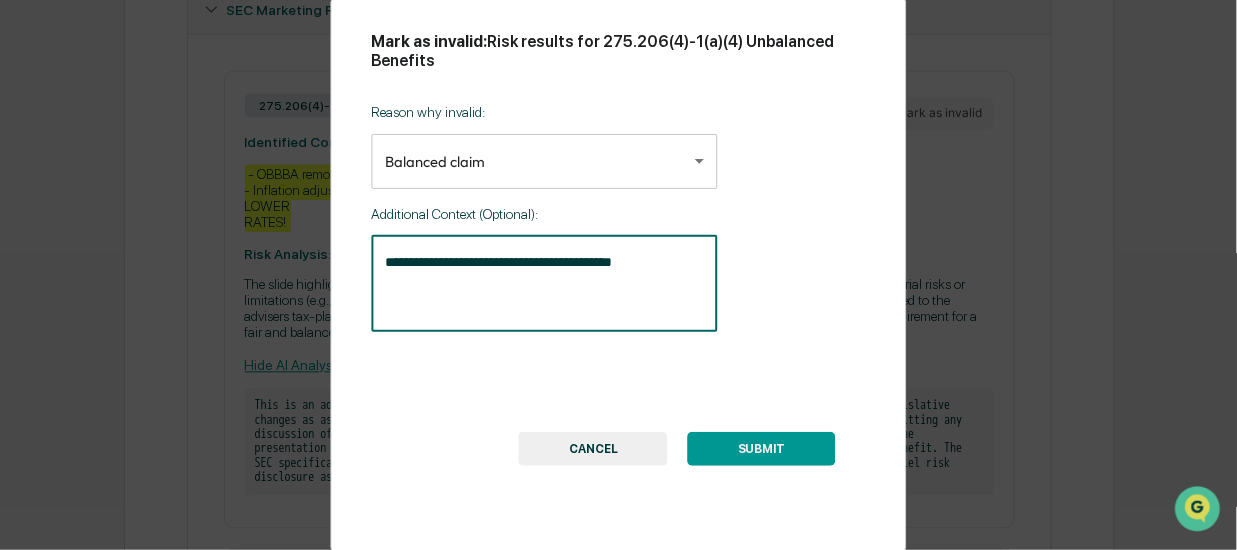 type on "**********" 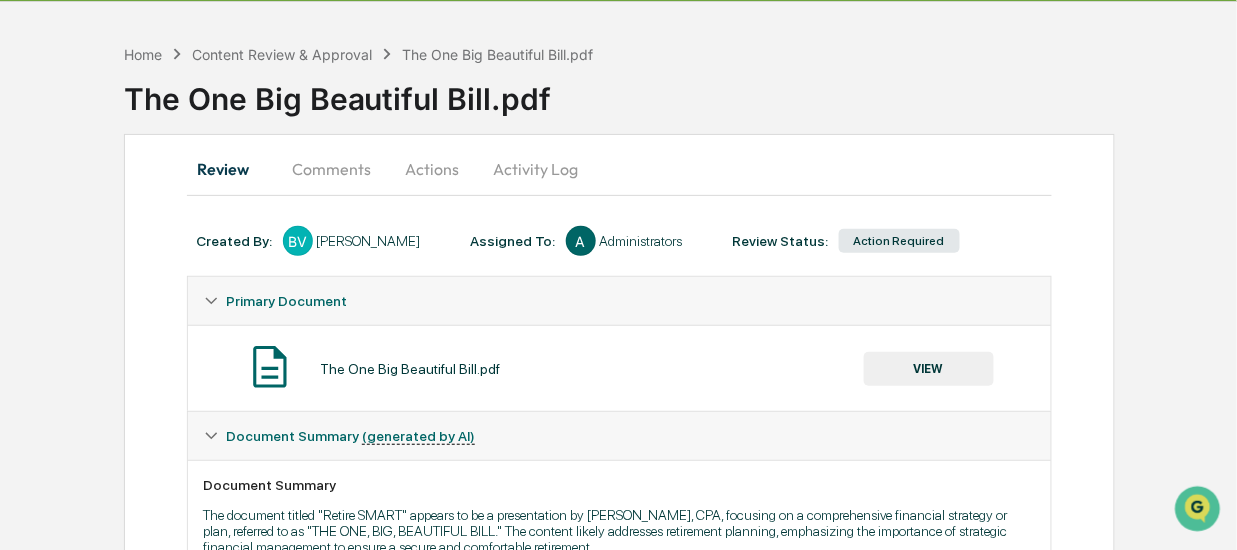 scroll, scrollTop: 0, scrollLeft: 0, axis: both 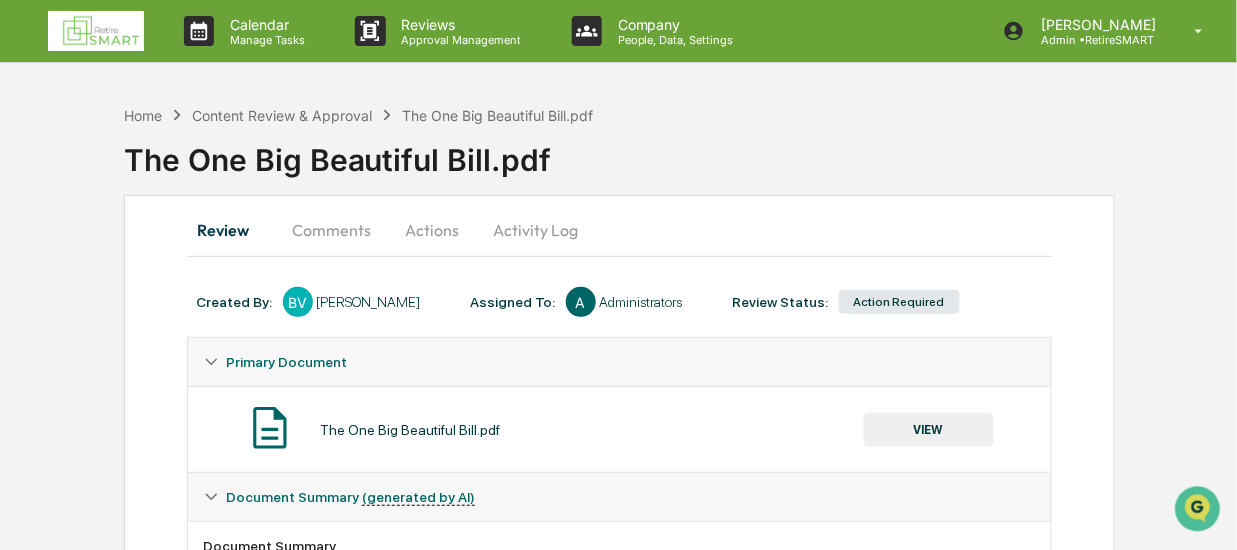 click on "Actions" at bounding box center (433, 230) 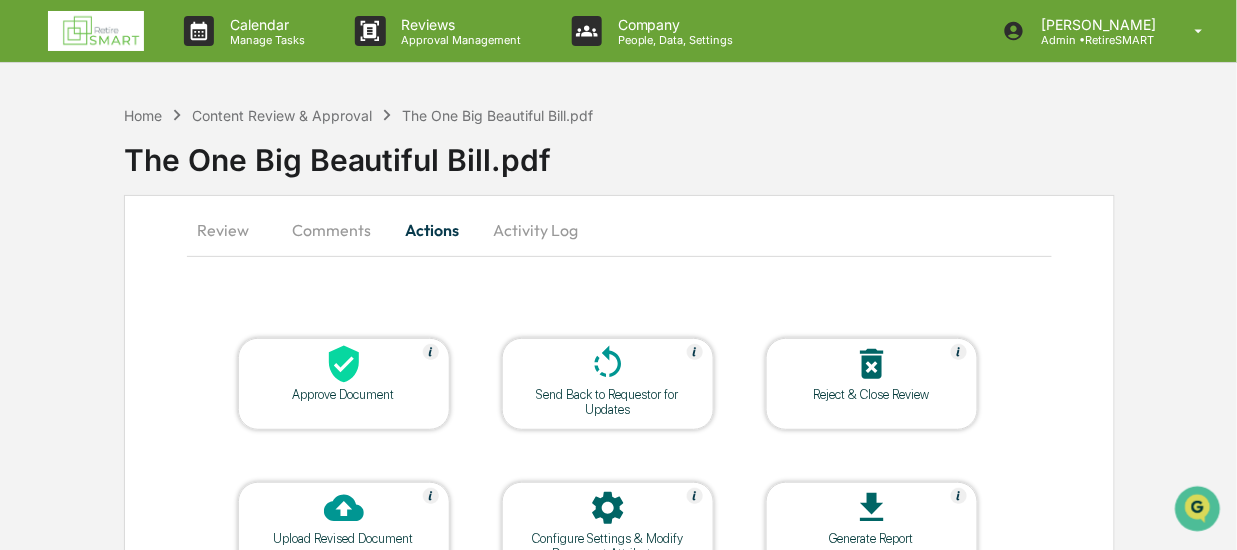 scroll, scrollTop: 100, scrollLeft: 0, axis: vertical 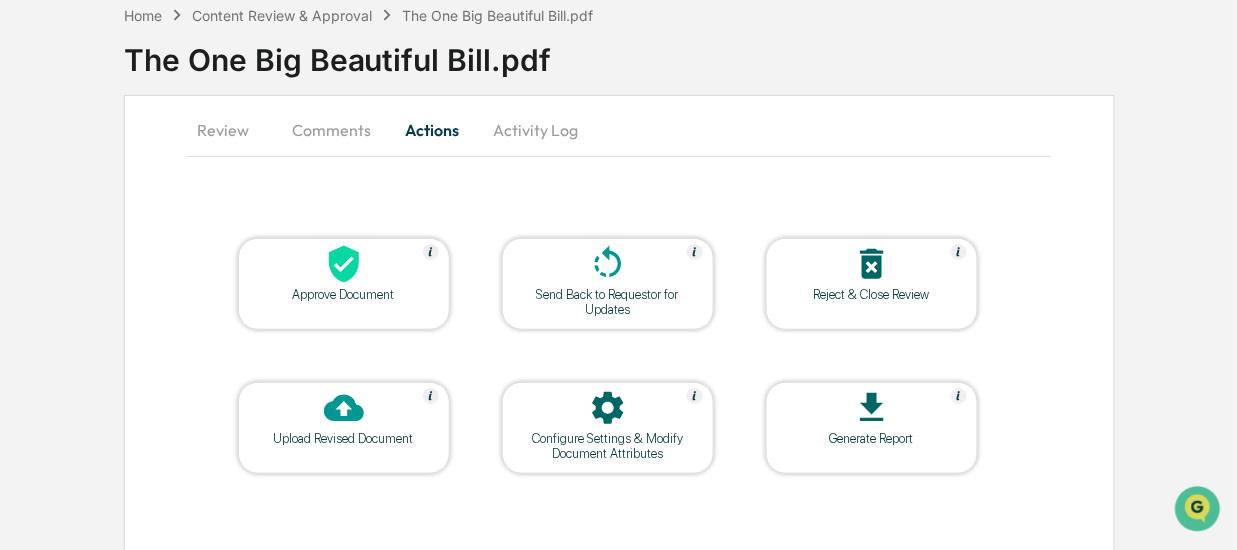 click 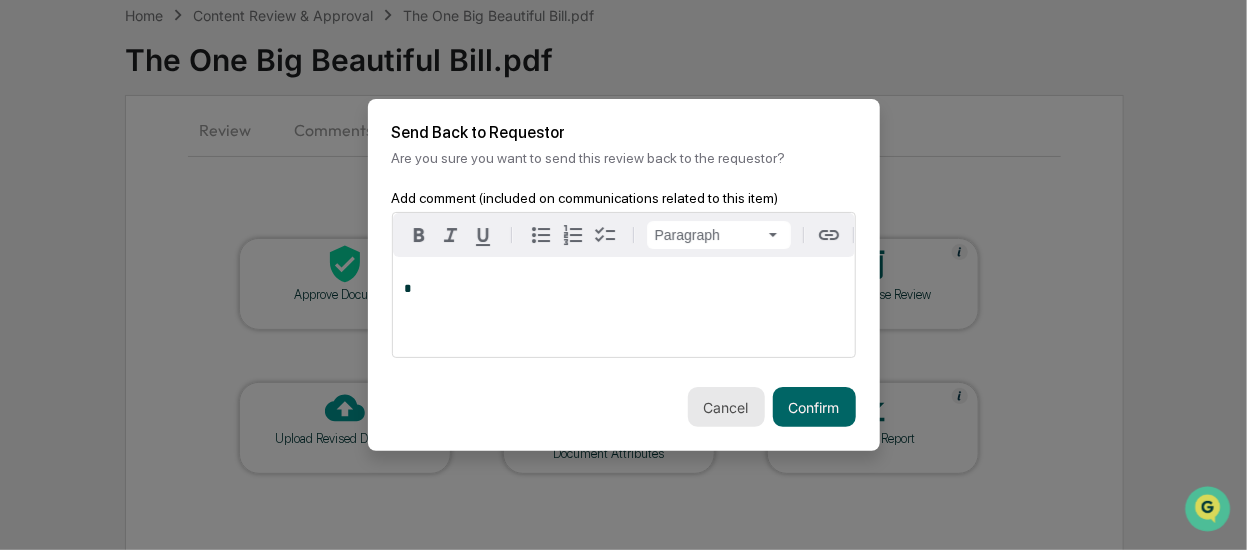 click on "Cancel" at bounding box center [726, 407] 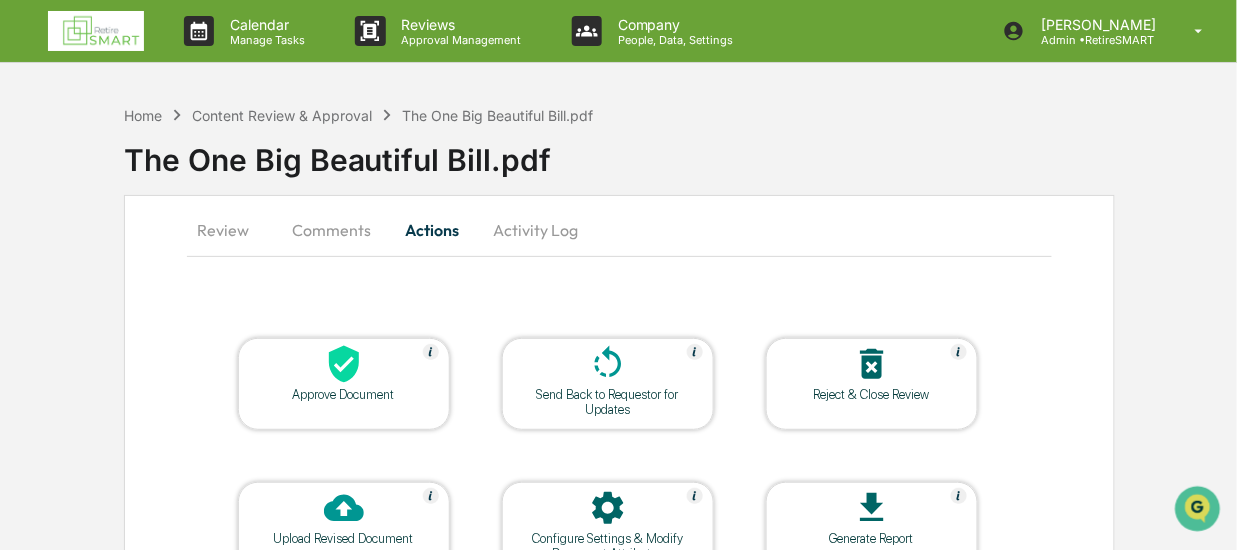 scroll, scrollTop: 100, scrollLeft: 0, axis: vertical 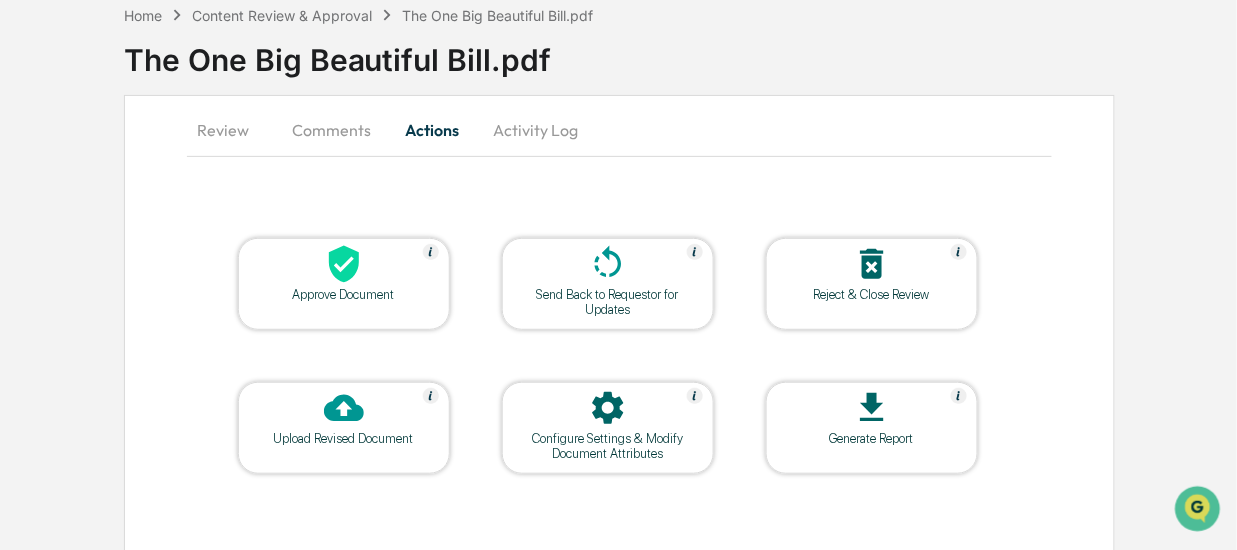 click on "Review" at bounding box center [232, 130] 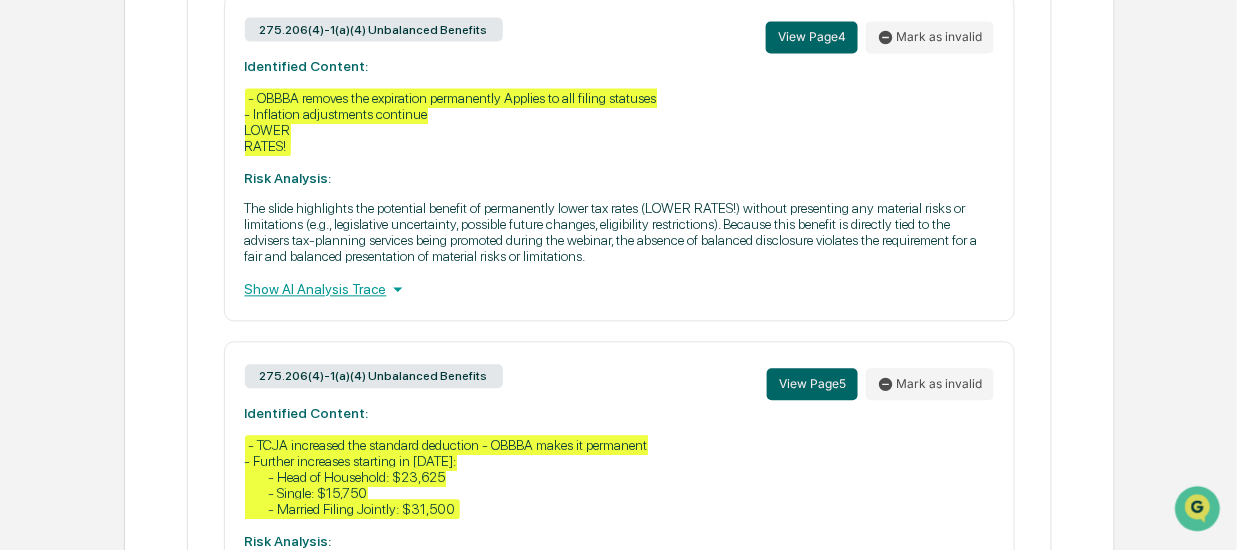 scroll, scrollTop: 800, scrollLeft: 0, axis: vertical 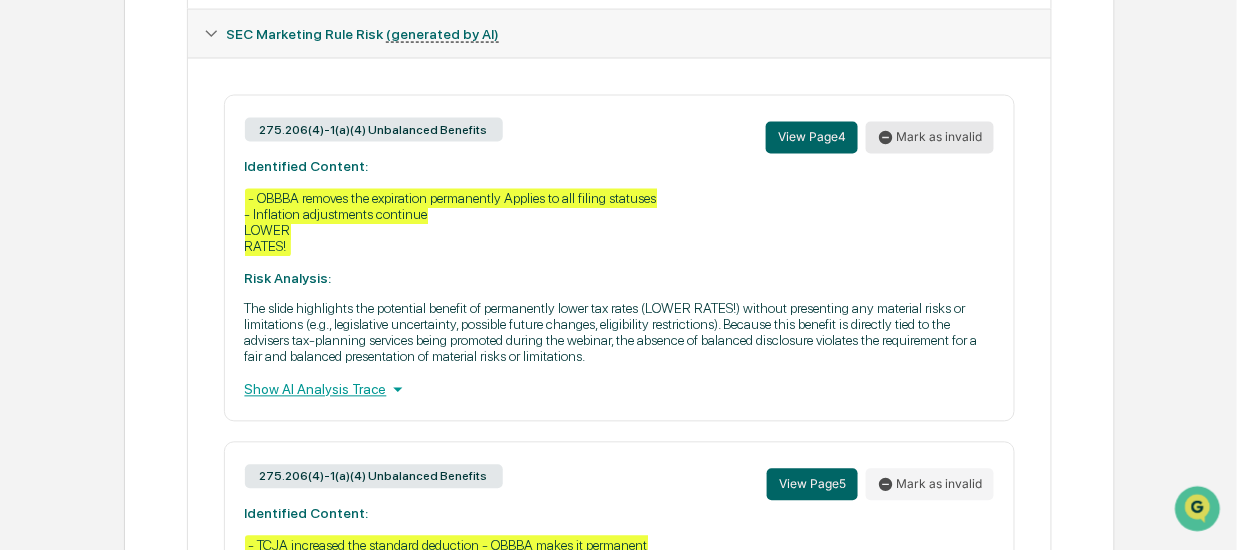 click on "Mark as invalid" at bounding box center (930, 138) 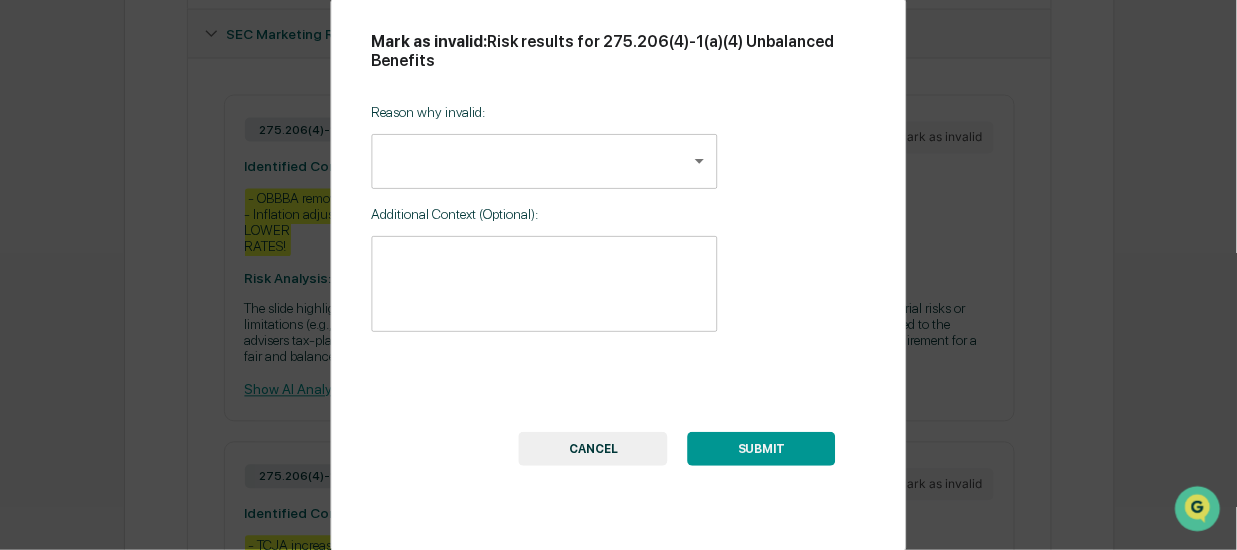 click on "Calendar Manage Tasks Reviews Approval Management Company People, Data, Settings Lou Brooks Admin •  RetireSMART Home Content Review & Approval The One Big Beautiful Bill.pdf The One Big Beautiful Bill.pdf Review Comments Actions Activity Log Created By:  BV Brittany Vosika   Assigned To:  A Administrators Review Status:  Action Required Primary Document The One Big Beautiful Bill.pdf VIEW Document Summary   (generated by AI) Document Summary The document titled "Retire SMART" appears to be a presentation by Evan Marshall, CPA, focusing on a comprehensive financial strategy or plan, referred to as "THE ONE, BIG, BEAUTIFUL BILL." The content likely addresses retirement planning, emphasizing the importance of strategic financial management to ensure a secure and comfortable retirement. Request Description This PowerPoint was created for our webinar. A compliance slide needs to be made. We need a disclosure. (Evan reached out to you last week about making a disclosure.) I need this done by 7/22 EOD Urgency   4" at bounding box center [618, 336] 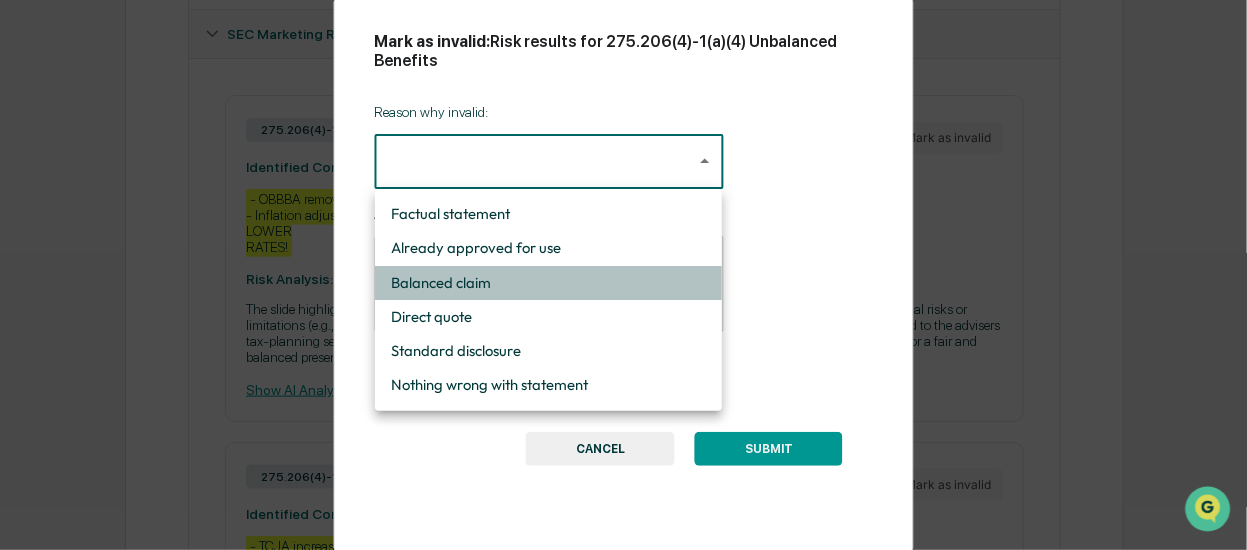 click on "Balanced claim" at bounding box center (548, 283) 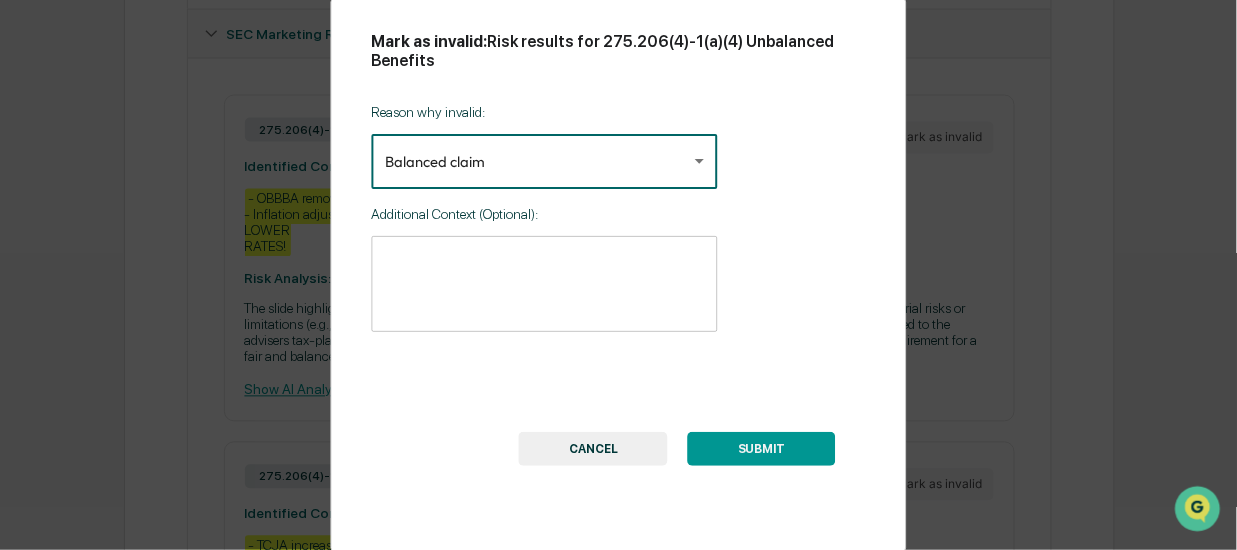 click at bounding box center (544, 283) 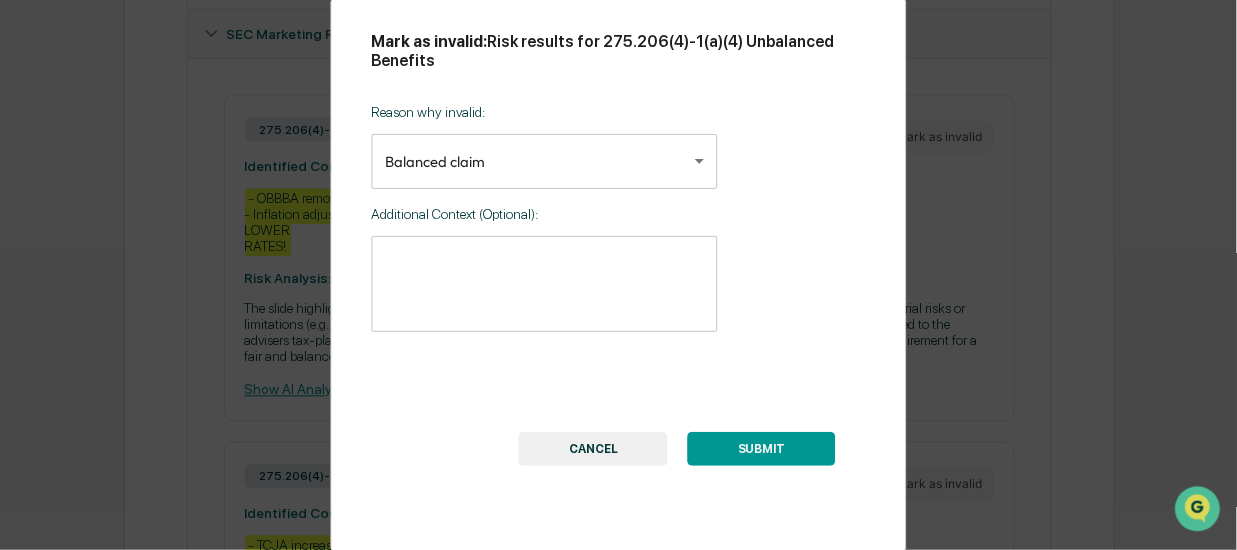 click on "CANCEL" at bounding box center [593, 449] 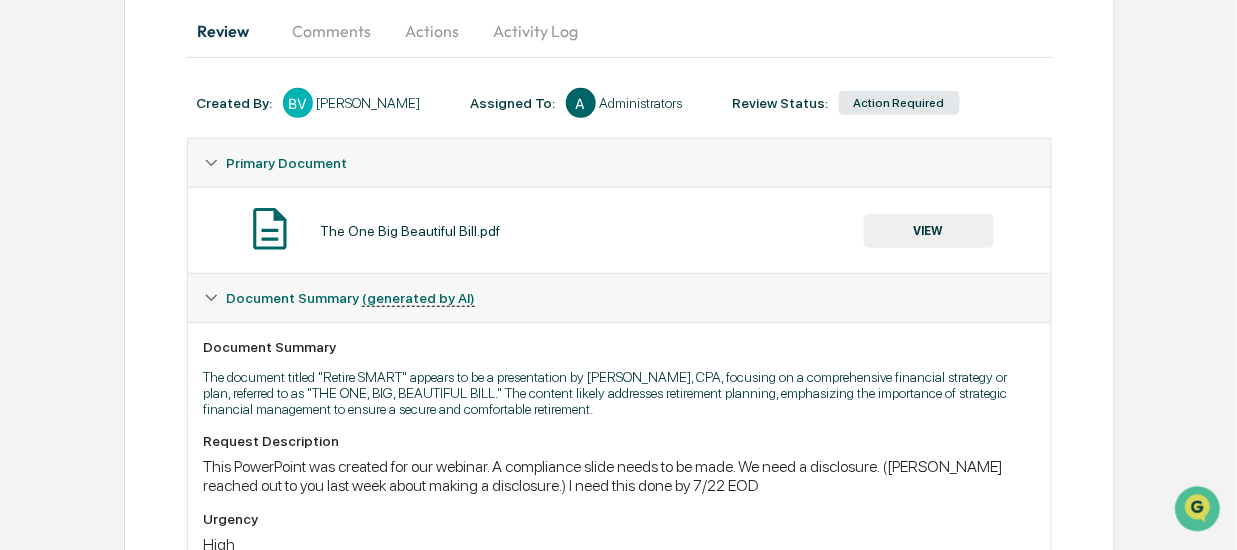 scroll, scrollTop: 0, scrollLeft: 0, axis: both 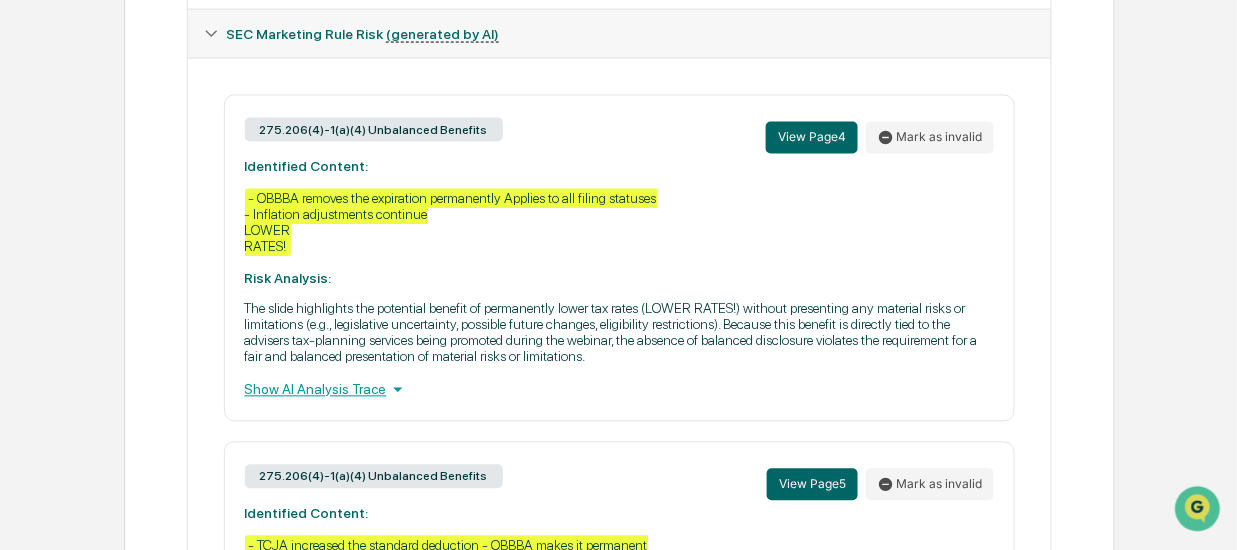 click on "Show AI Analysis Trace" at bounding box center (620, 390) 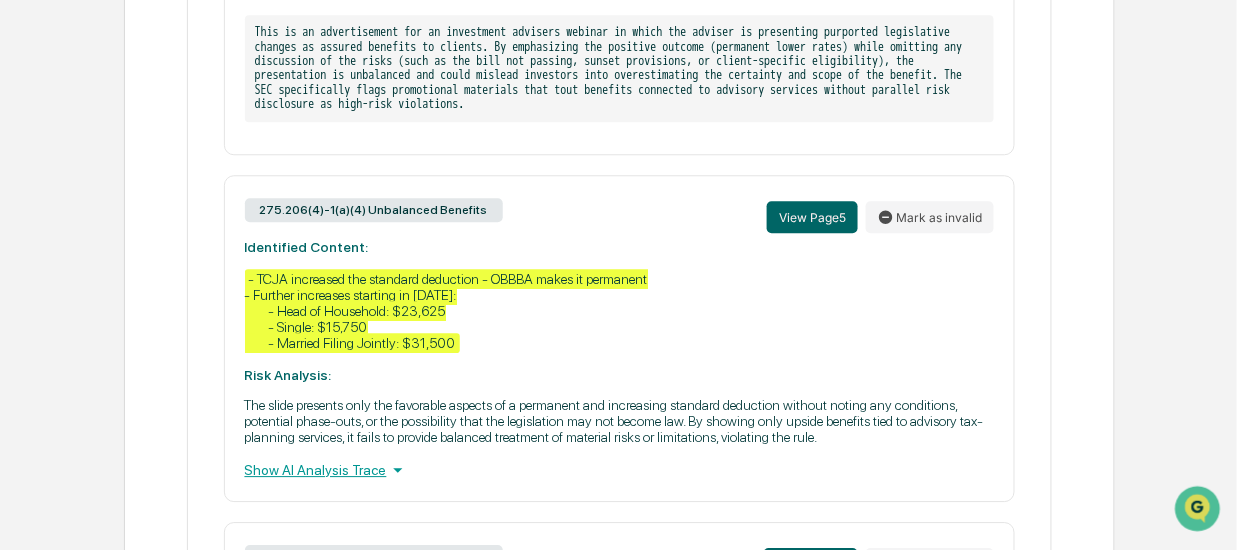 scroll, scrollTop: 1200, scrollLeft: 0, axis: vertical 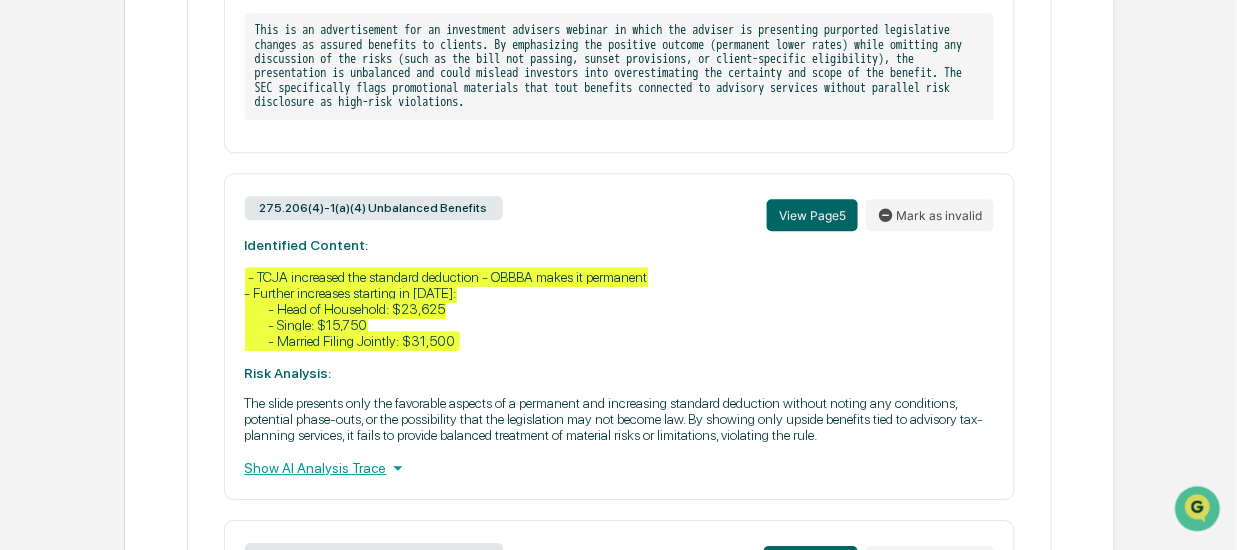 click on "Show AI Analysis Trace" at bounding box center [620, 468] 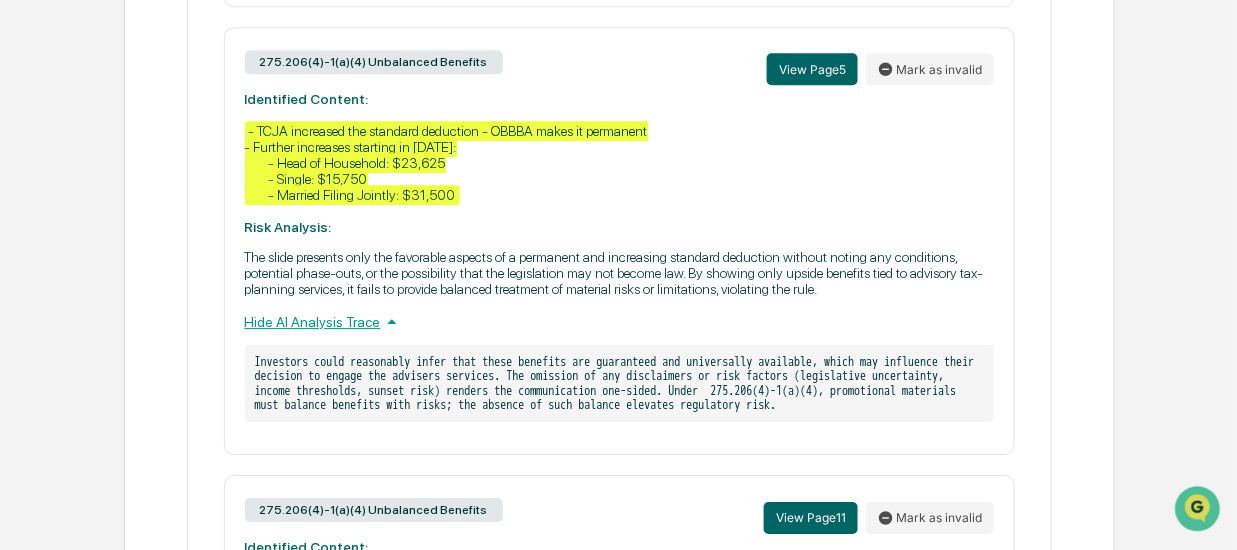 scroll, scrollTop: 1400, scrollLeft: 0, axis: vertical 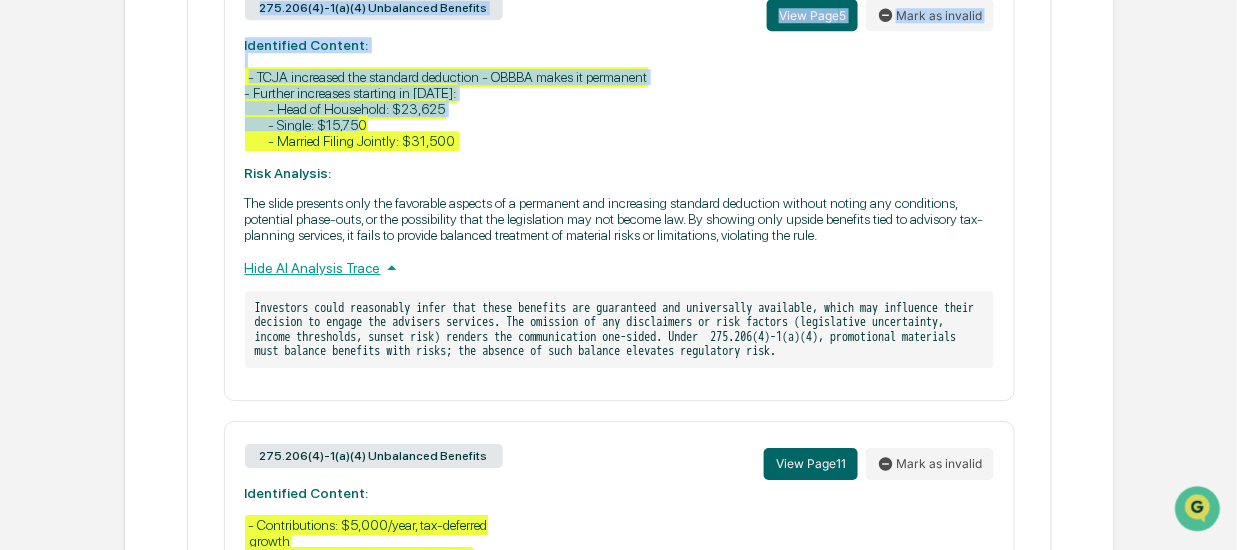 drag, startPoint x: 224, startPoint y: 6, endPoint x: 209, endPoint y: 95, distance: 90.255196 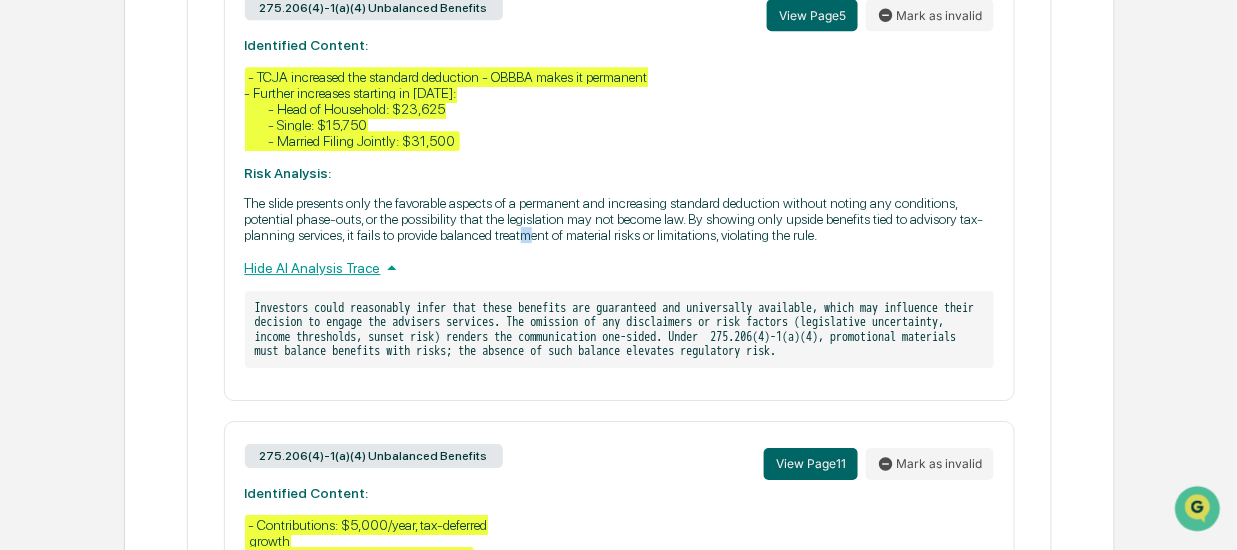 click on "The slide presents only the favorable aspects of a permanent and increasing standard deduction without noting any conditions, potential phase-outs, or the possibility that the legislation may not become law. By showing only upside benefits tied to advisory tax-planning services, it fails to provide balanced treatment of material risks or limitations, violating the rule." at bounding box center [620, 219] 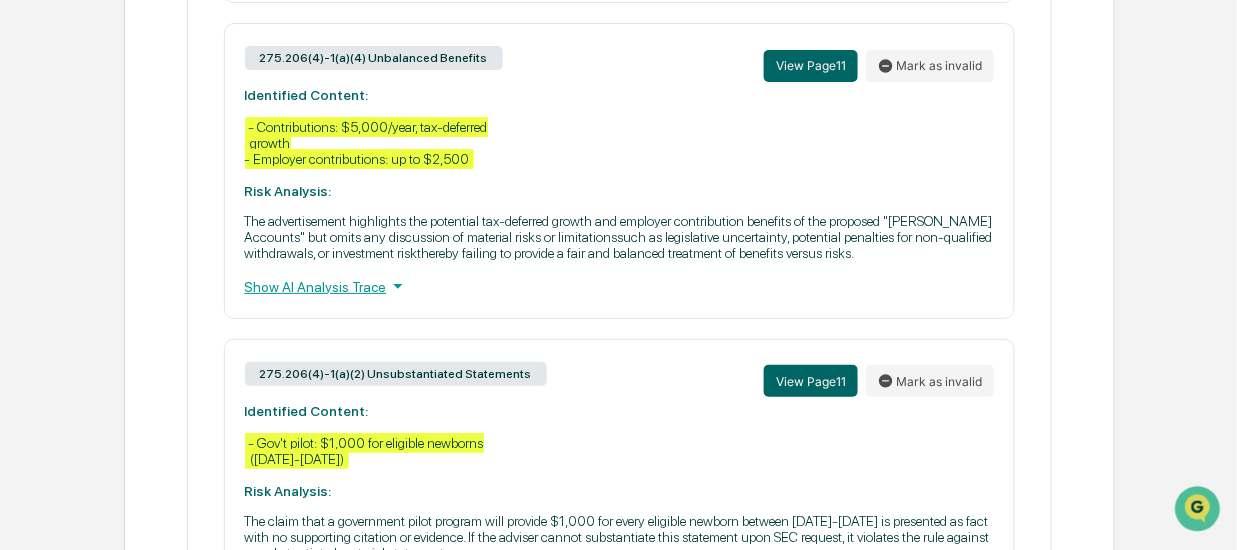 scroll, scrollTop: 1800, scrollLeft: 0, axis: vertical 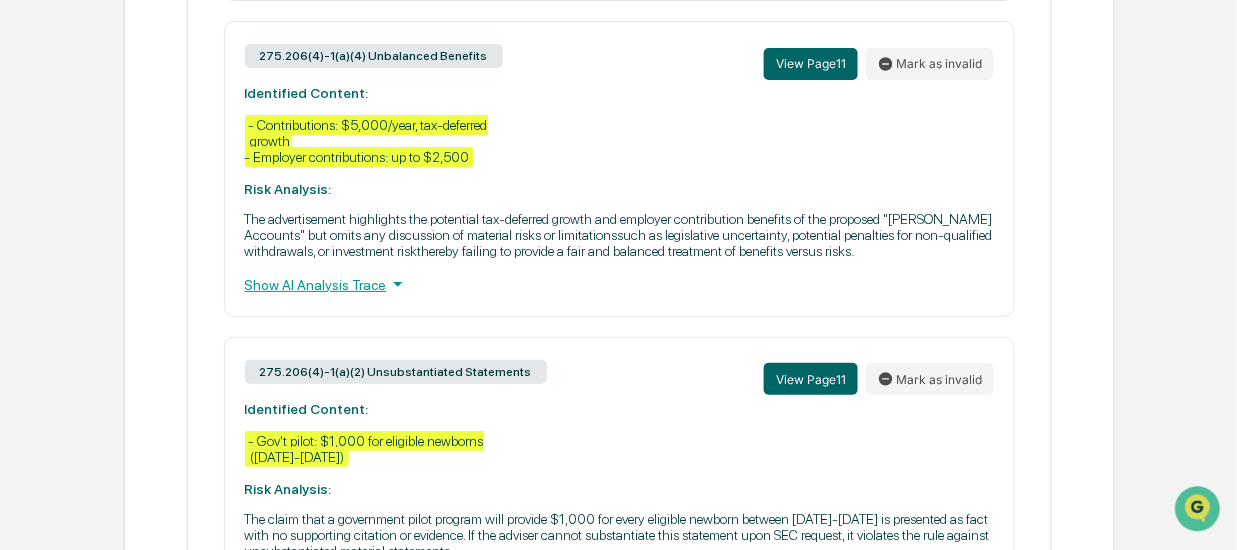 click on "Show AI Analysis Trace" at bounding box center [620, 284] 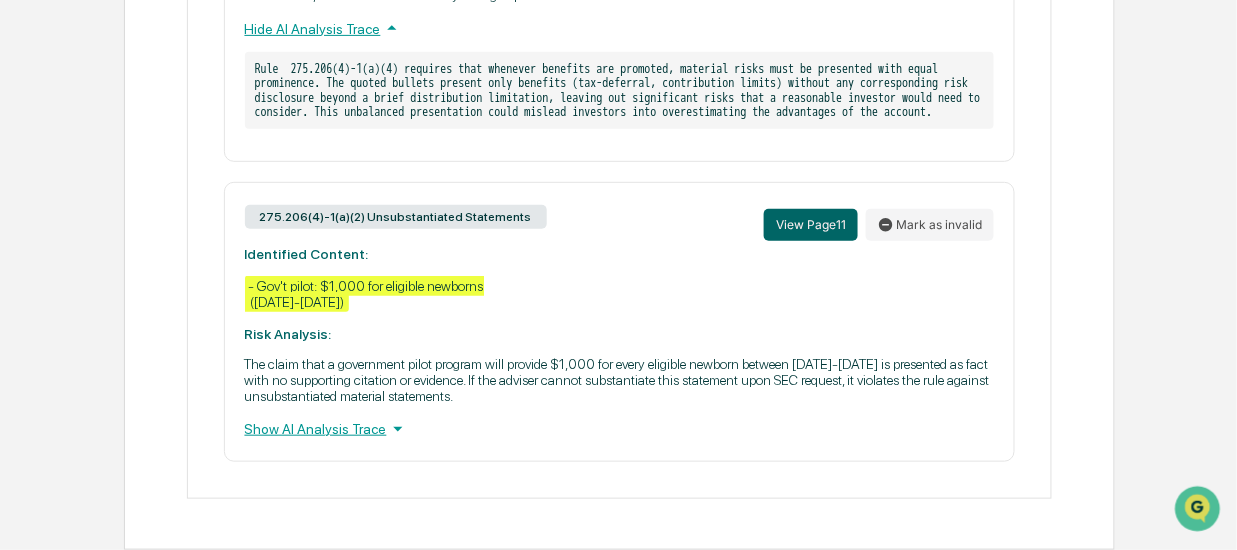 scroll, scrollTop: 2122, scrollLeft: 0, axis: vertical 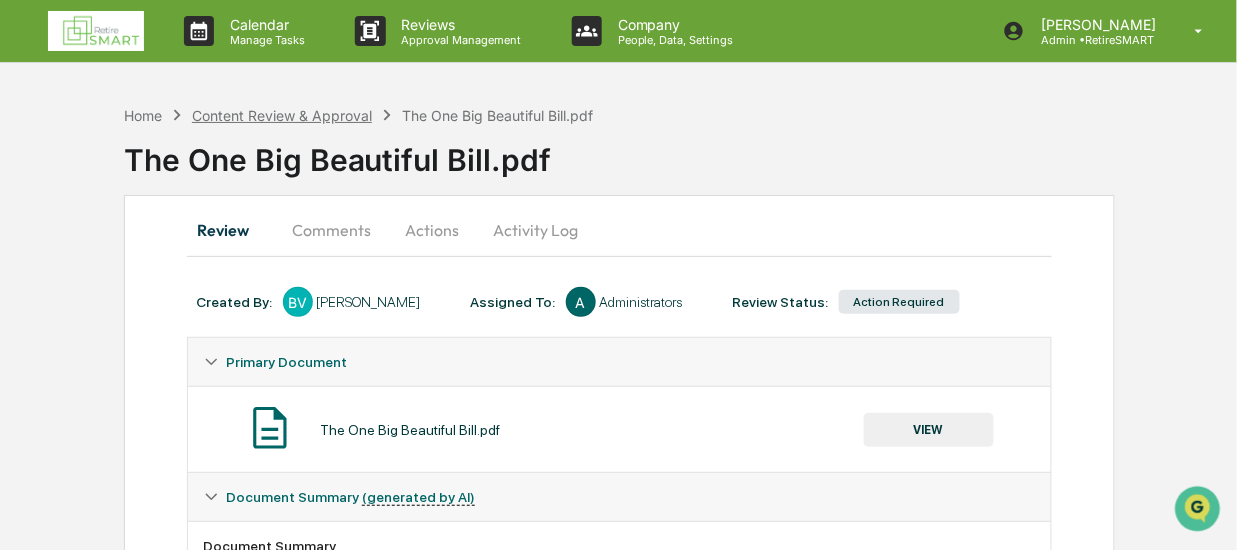 click on "Content Review & Approval" at bounding box center [282, 115] 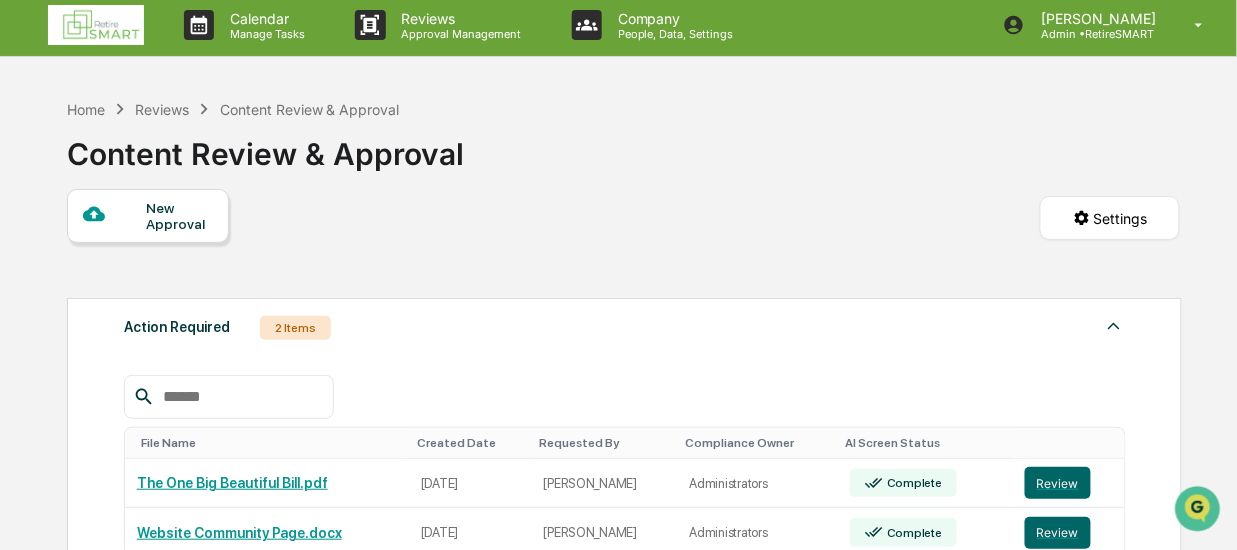 scroll, scrollTop: 0, scrollLeft: 0, axis: both 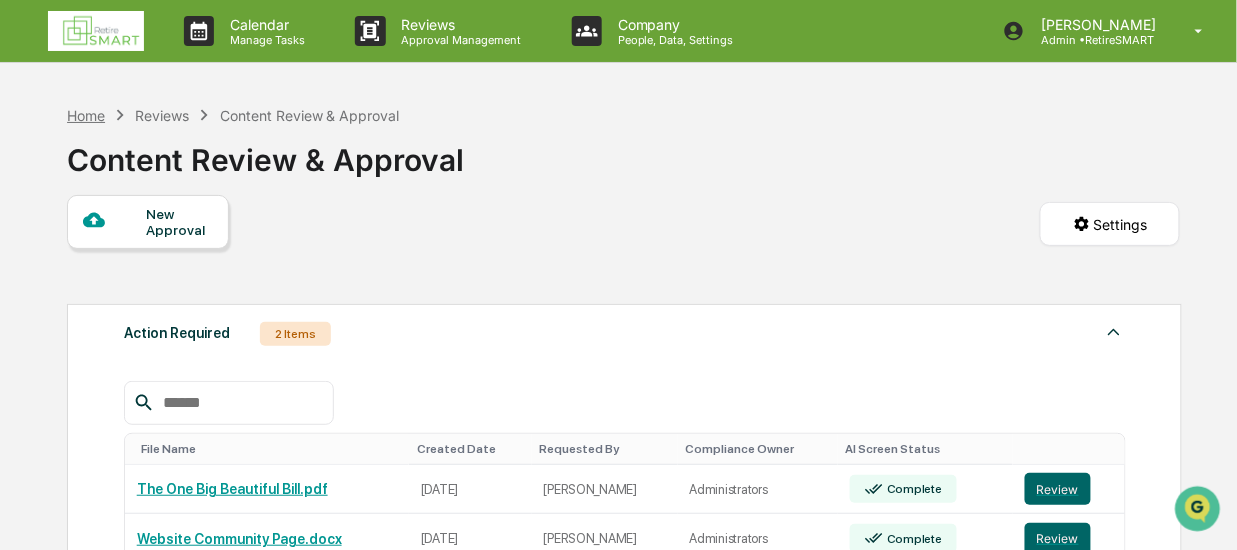 click on "Home" at bounding box center (86, 115) 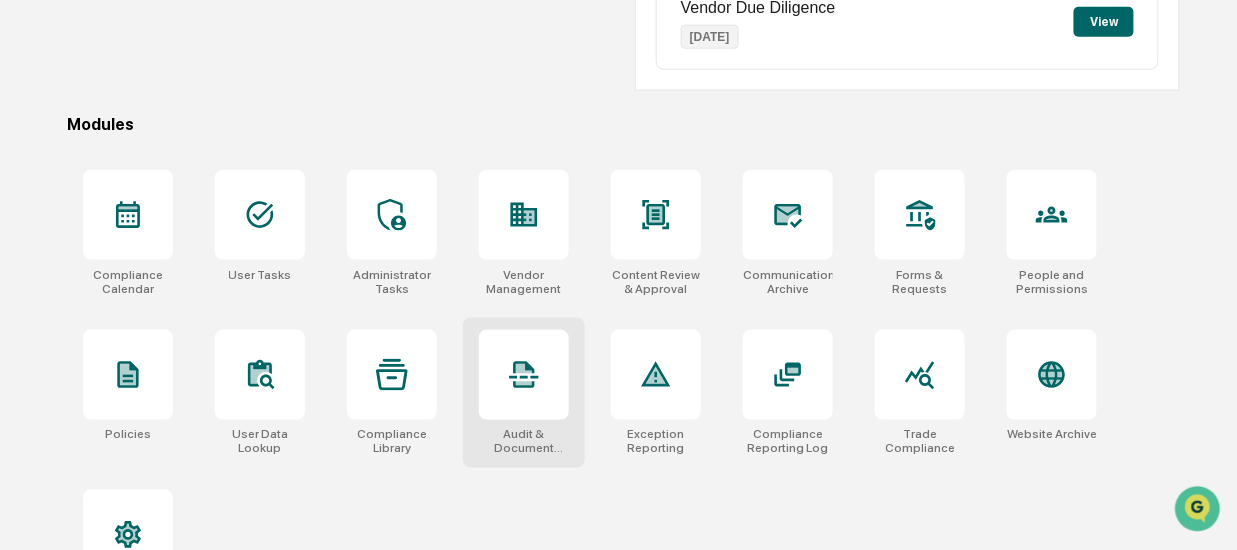 scroll, scrollTop: 575, scrollLeft: 0, axis: vertical 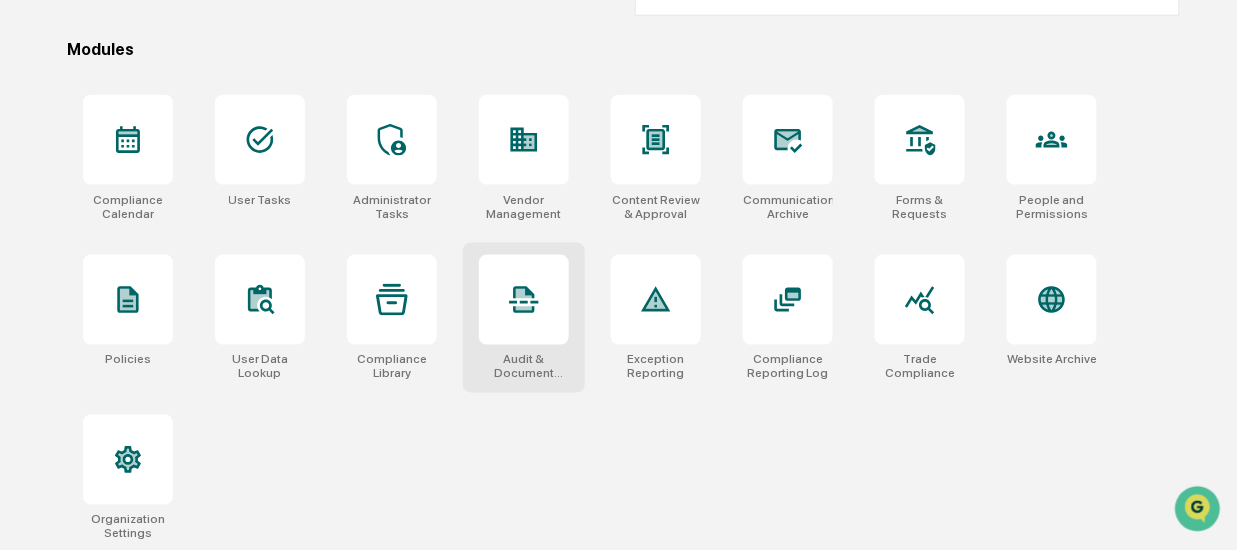 click 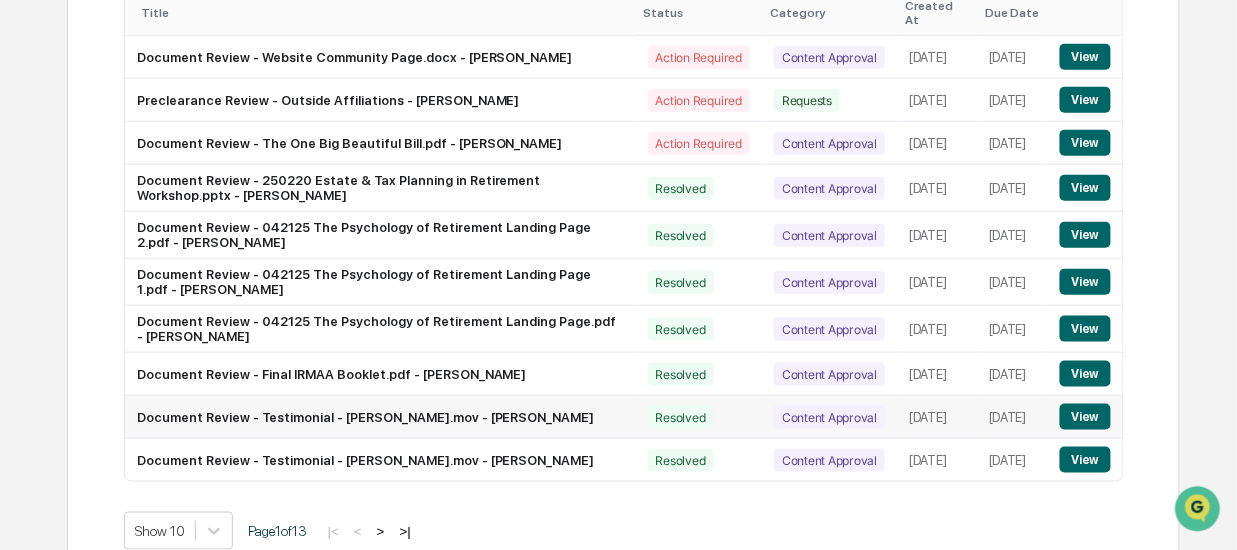 scroll, scrollTop: 420, scrollLeft: 0, axis: vertical 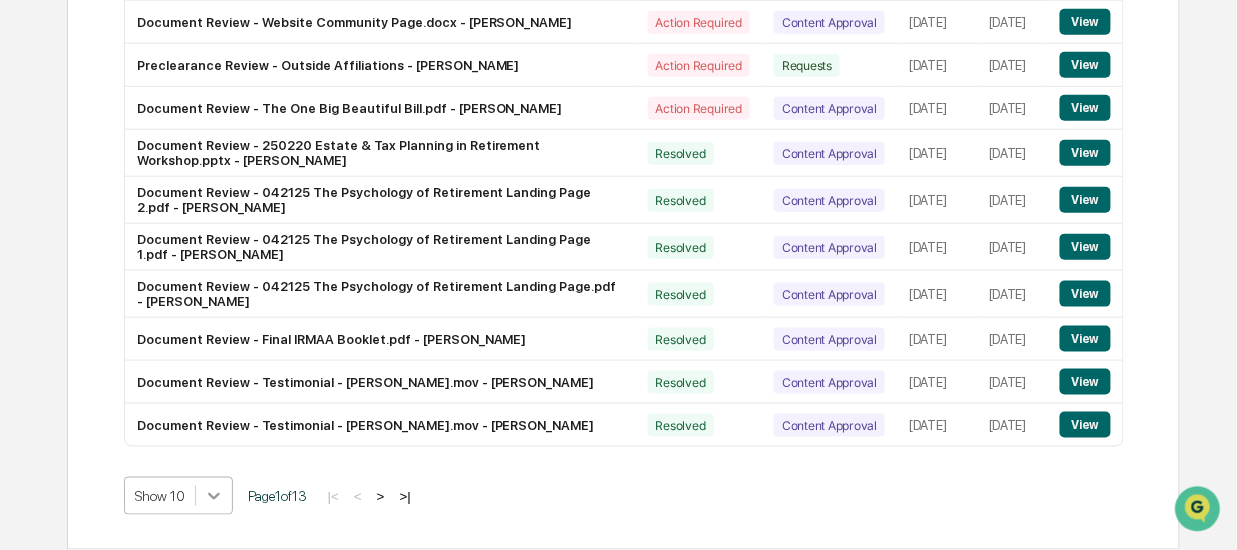 click on "Calendar Manage Tasks Reviews Approval Management Company People, Data, Settings [PERSON_NAME] Admin •  RetireSMART Home Company Audit & Document Logs Audit & Document Logs Action Items Activity Documents Status Select/Deselect All Action Required Resolved Category Select/Deselect All Archiving Content Approval Requests Vendor Management Administrator Tasks User Tasks Exception Reports Title Status Category Created At Due Date Document Review - Website Community Page.docx - [PERSON_NAME] Action Required Content Approval [DATE] [DATE] View Preclearance Review - Outside Affiliations - [PERSON_NAME] Action Required Requests [DATE] [DATE] View Document Review - The One Big Beautiful Bill.pdf - [PERSON_NAME] Action Required Content Approval [DATE] [DATE] View Document Review - 250220 Estate & Tax Planning in Retirement Workshop.pptx - [PERSON_NAME] Resolved Content Approval [DATE] [DATE] View Resolved Content Approval [DATE] [DATE] View 1" at bounding box center [618, 65] 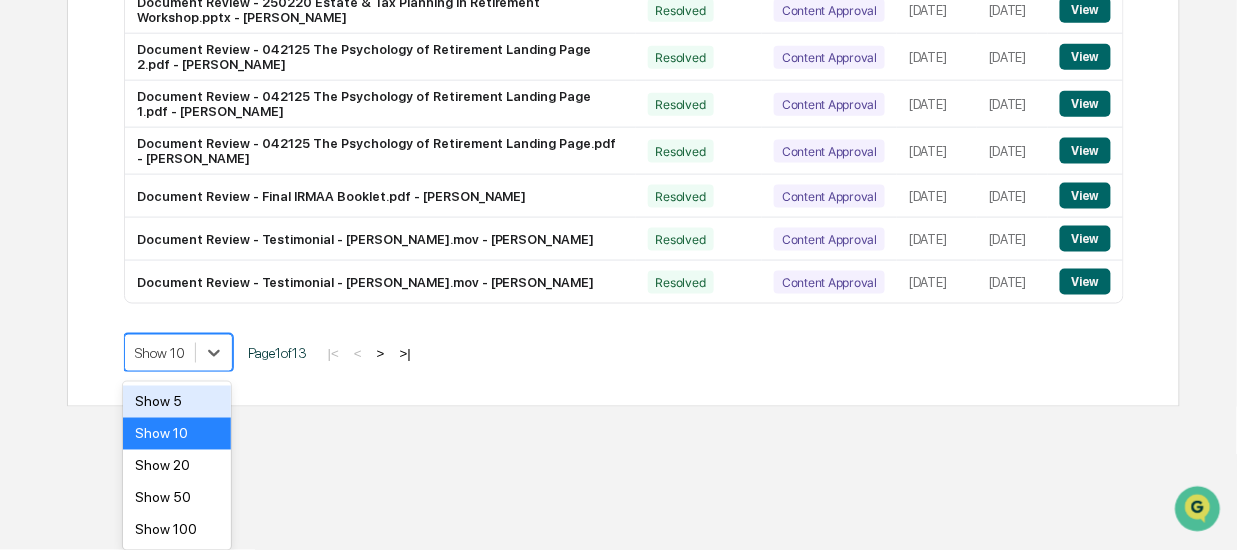 click on "Show 100" at bounding box center (177, 530) 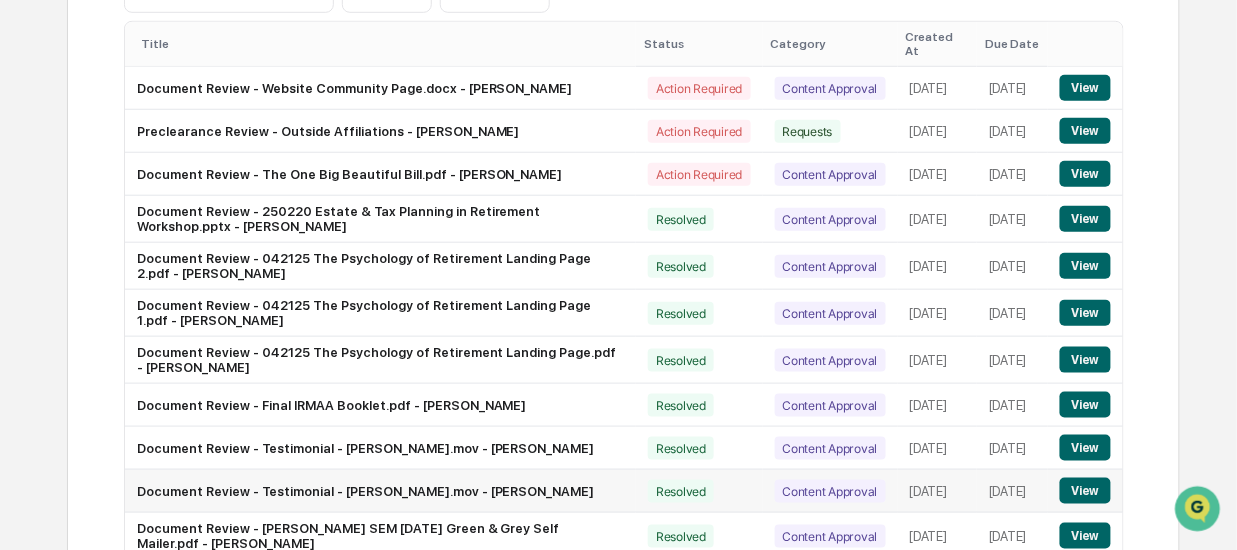 scroll, scrollTop: 220, scrollLeft: 0, axis: vertical 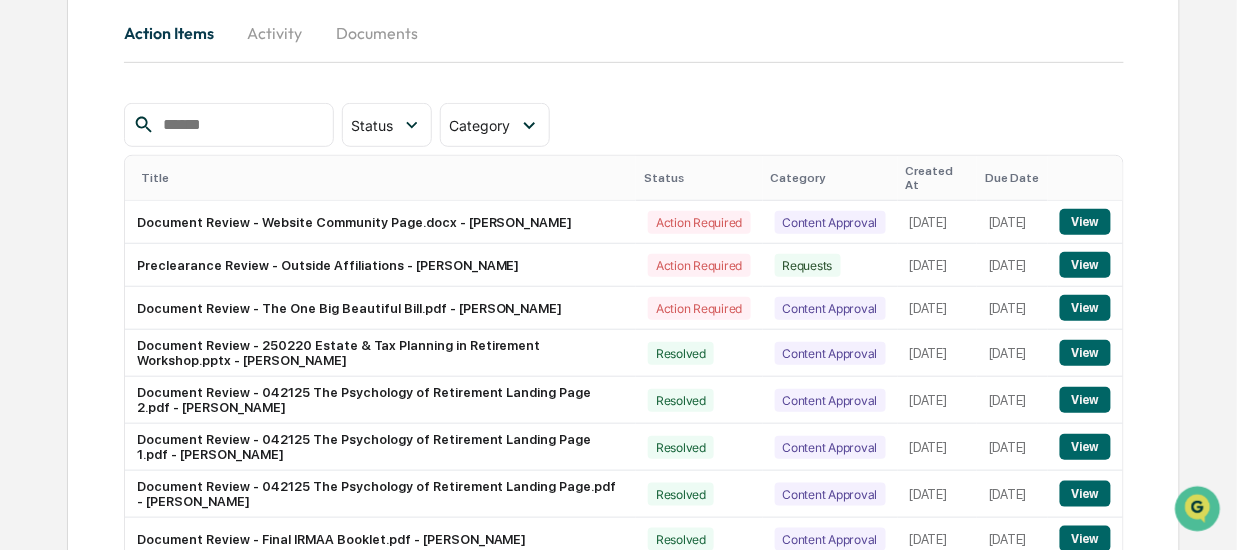 click on "Category" at bounding box center [830, 178] 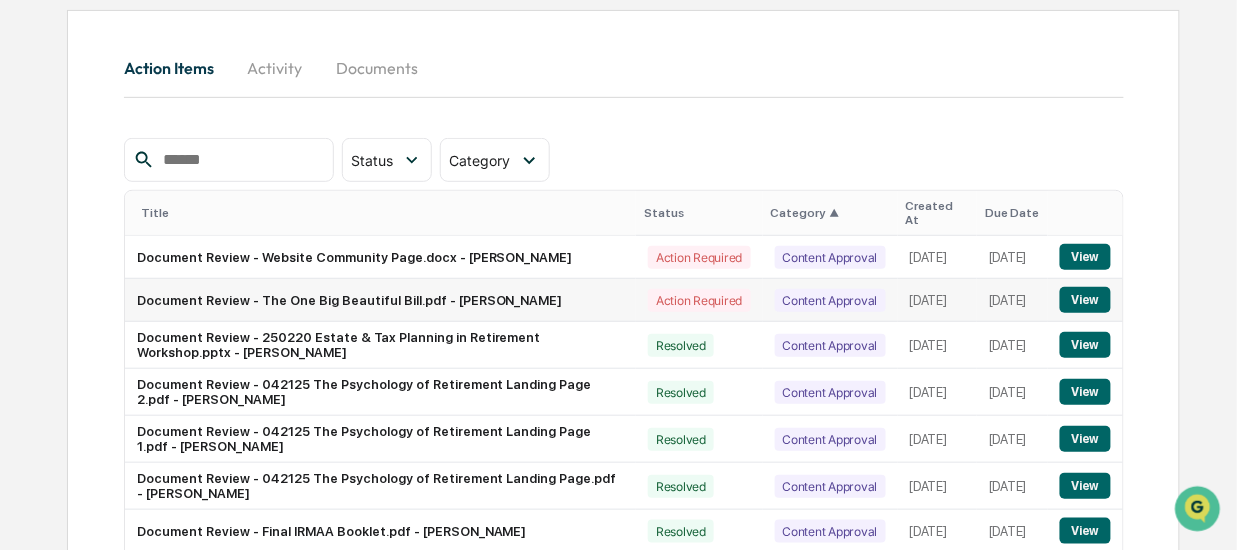 scroll, scrollTop: 200, scrollLeft: 0, axis: vertical 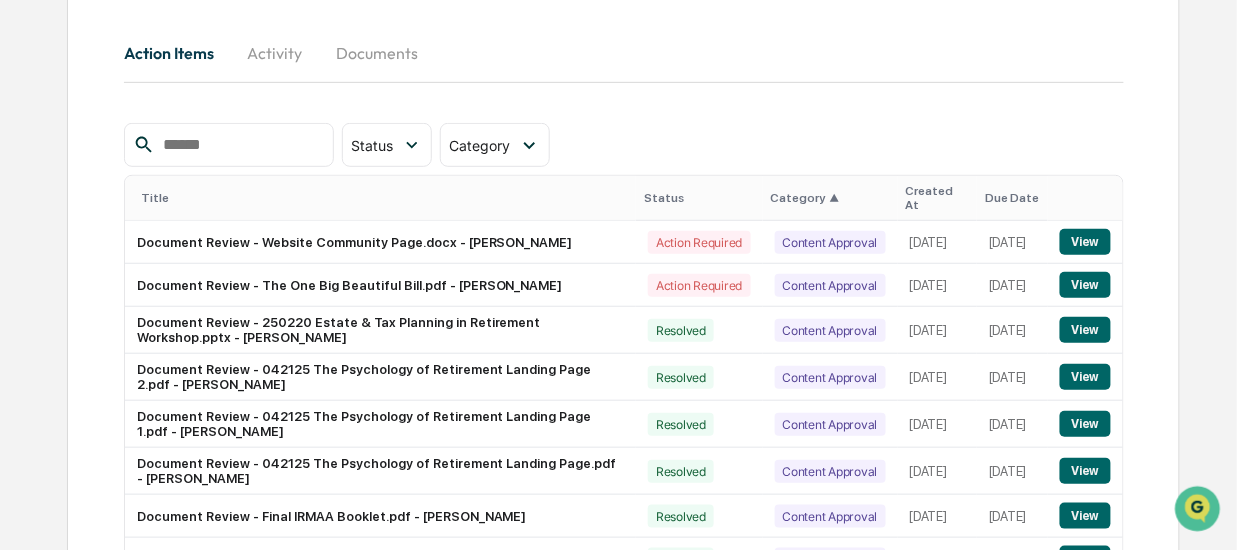 click on "Status" at bounding box center [699, 198] 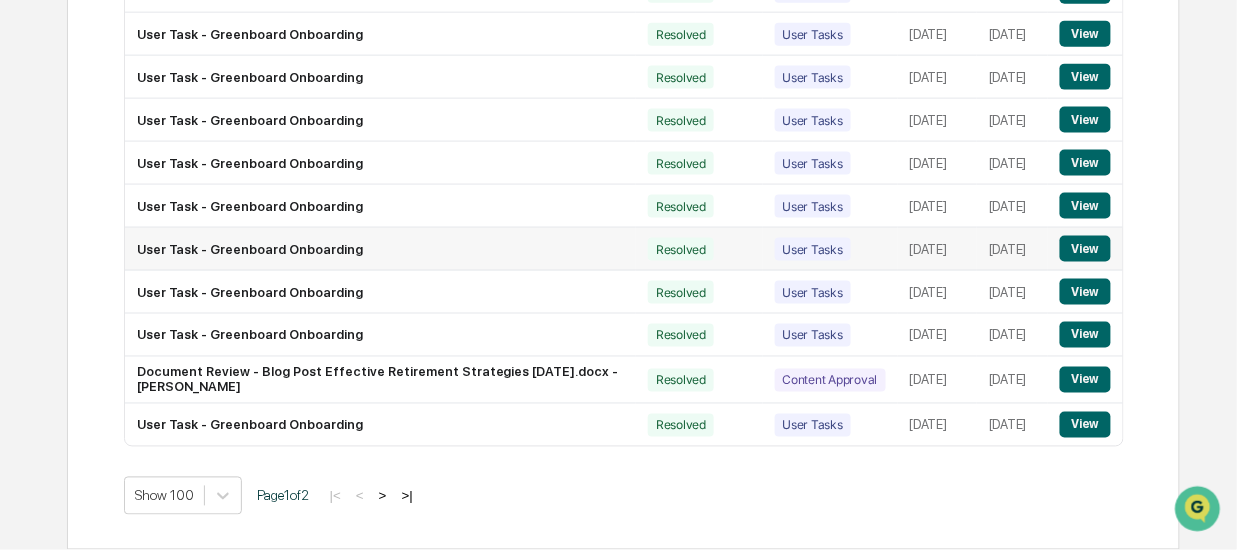 scroll, scrollTop: 4703, scrollLeft: 0, axis: vertical 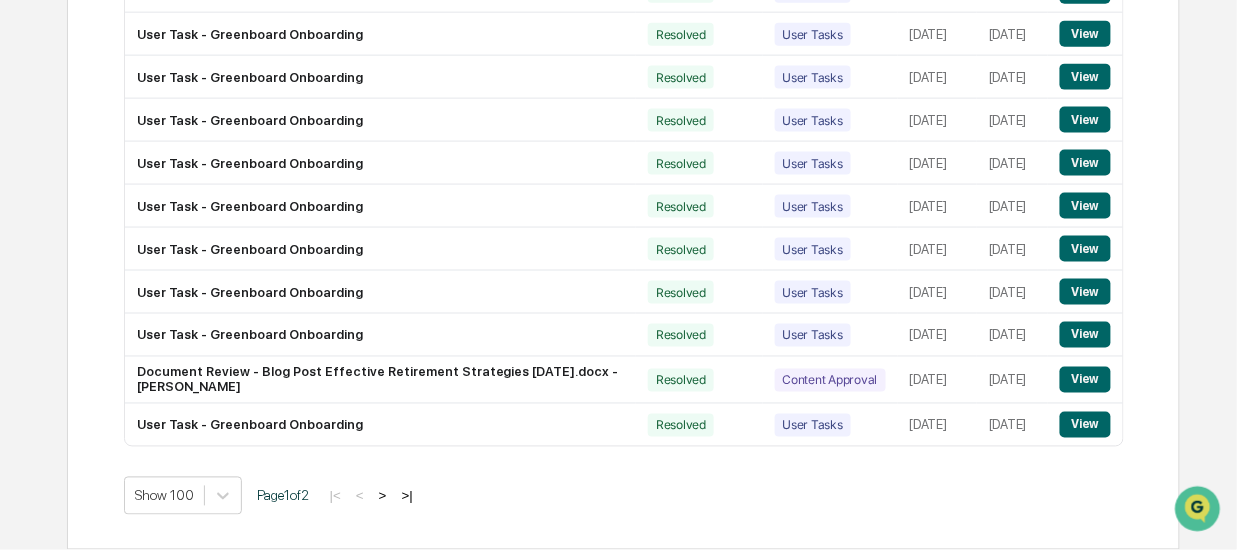 click on ">|" at bounding box center [407, 496] 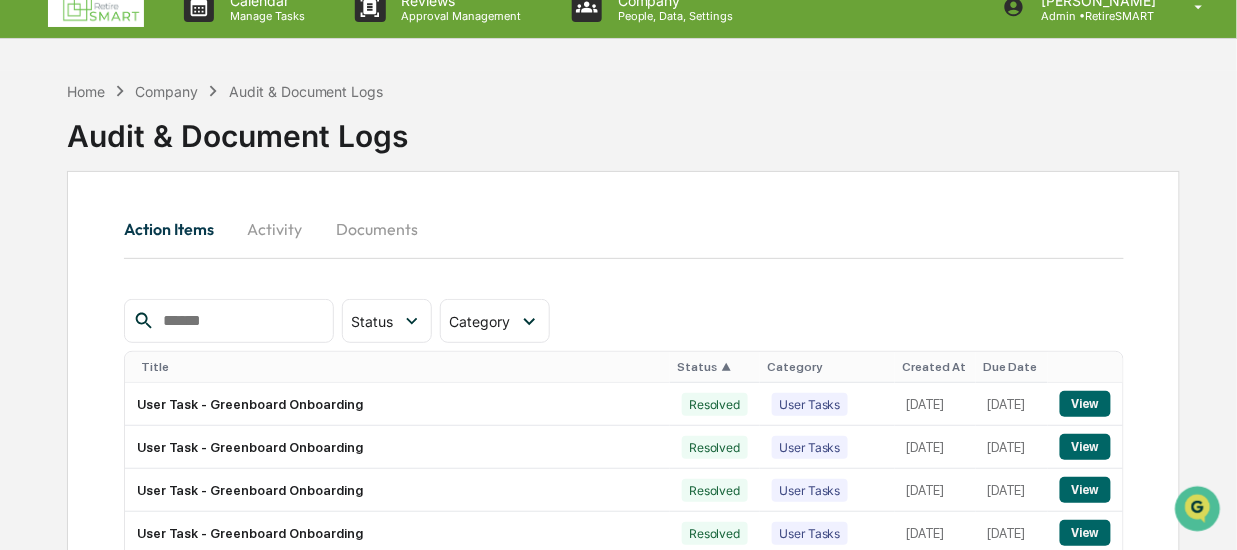 scroll, scrollTop: 0, scrollLeft: 0, axis: both 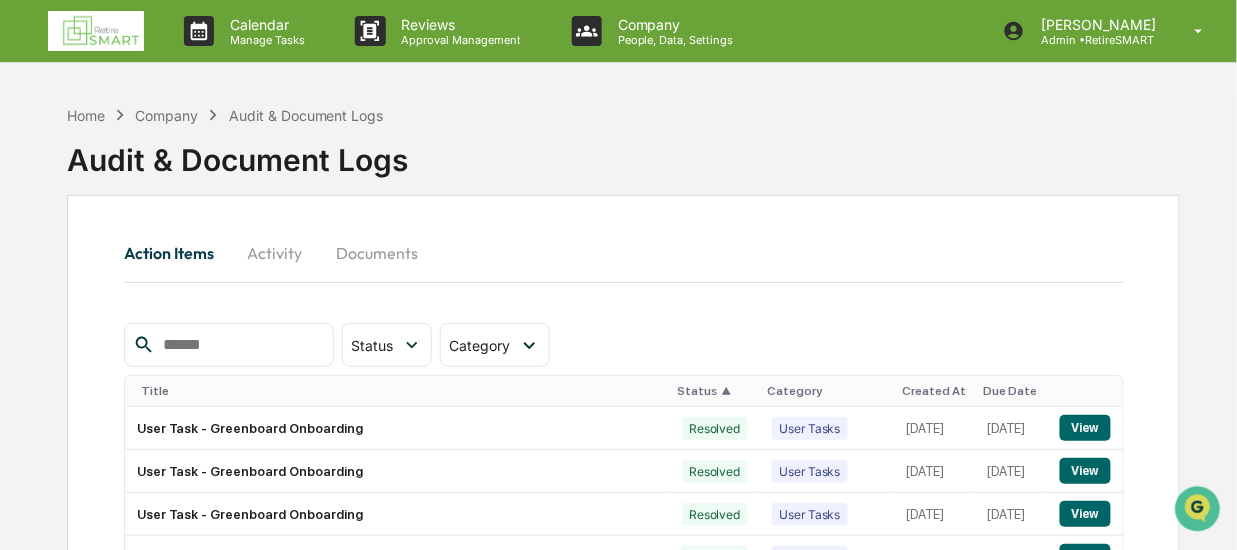 click on "Activity" at bounding box center (275, 253) 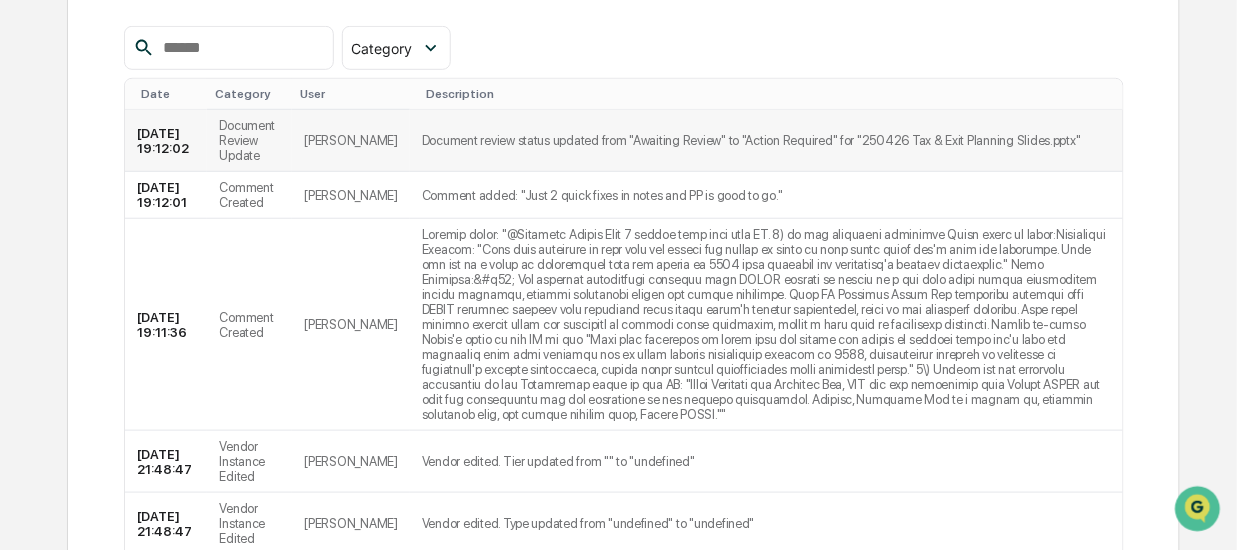 scroll, scrollTop: 300, scrollLeft: 0, axis: vertical 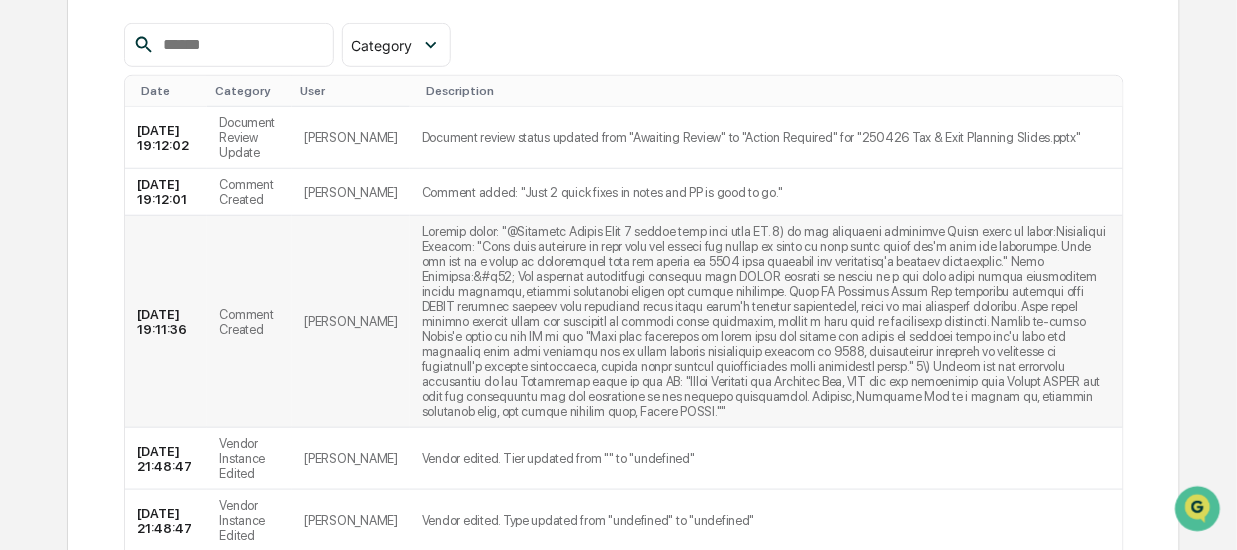 click at bounding box center [766, 322] 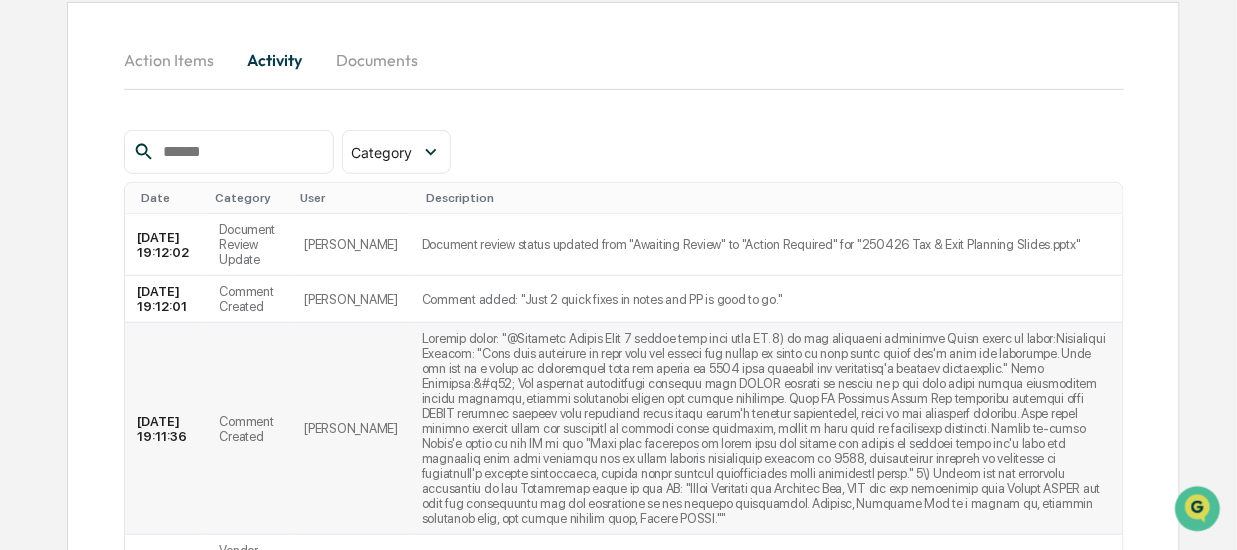 scroll, scrollTop: 200, scrollLeft: 0, axis: vertical 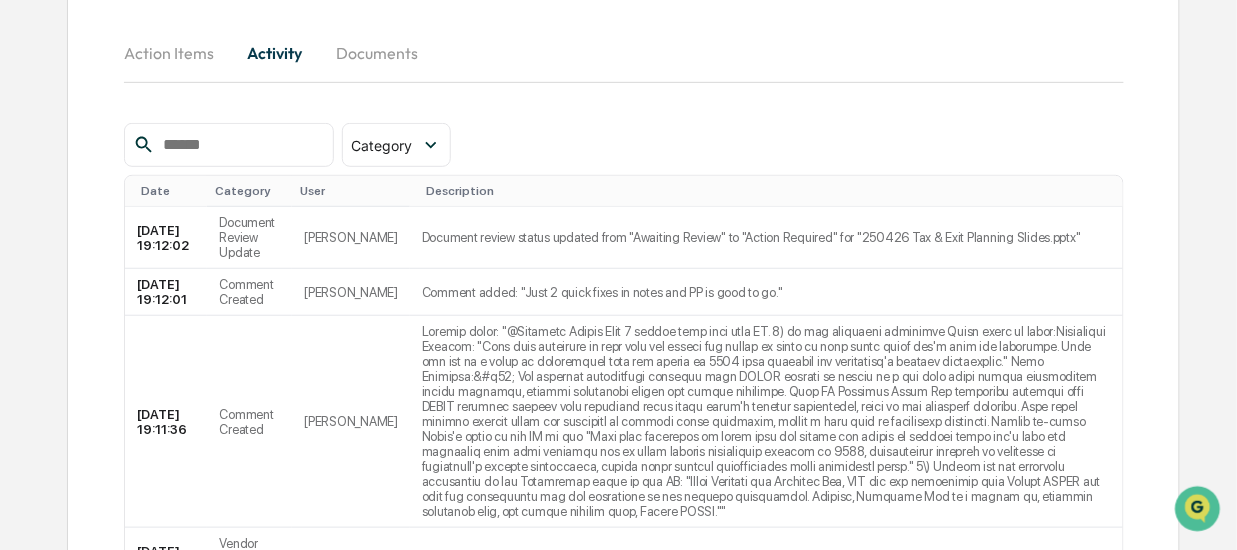 click on "Documents" at bounding box center (377, 53) 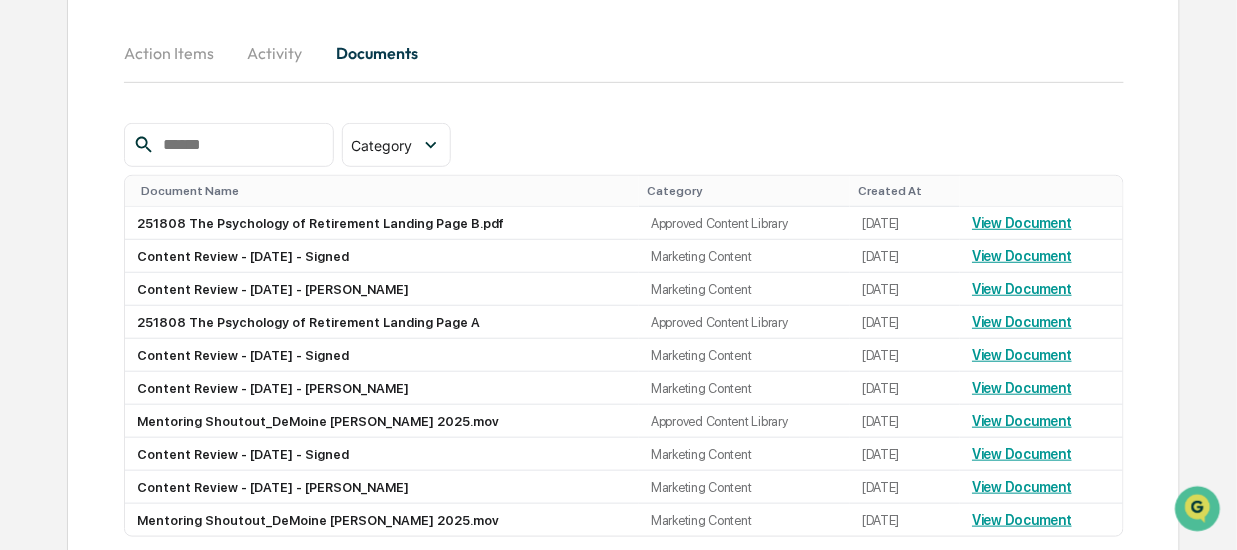 click at bounding box center [240, 145] 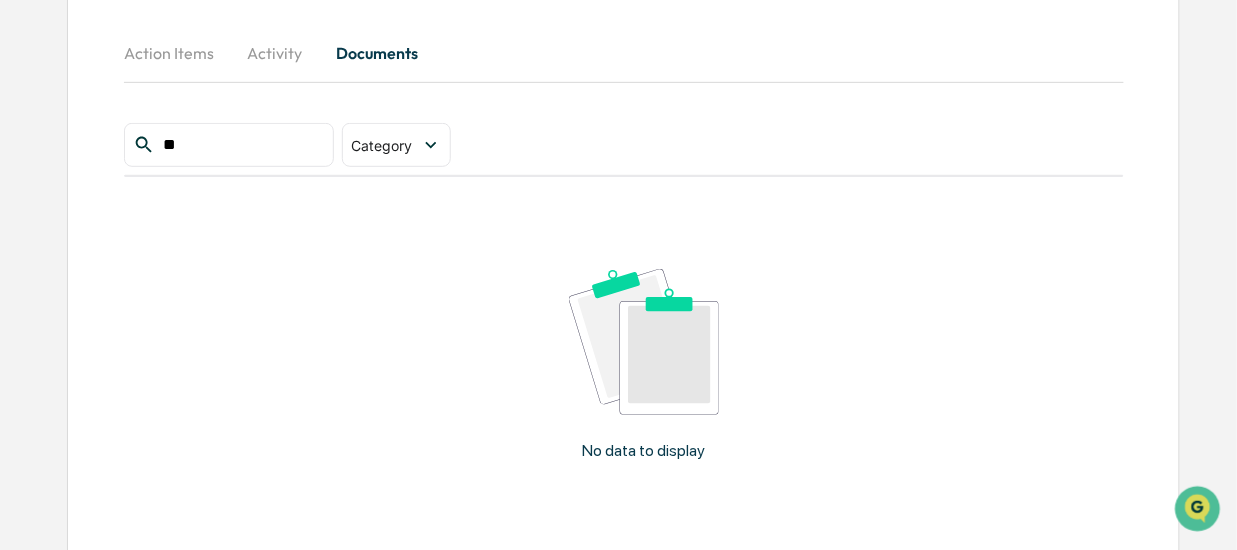 type on "*" 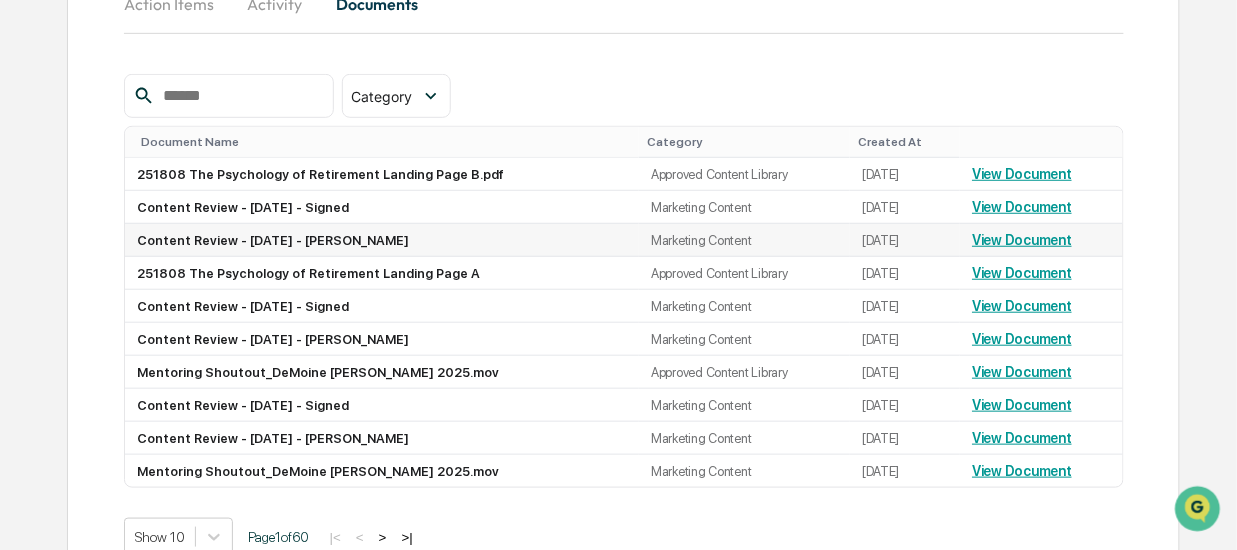 scroll, scrollTop: 292, scrollLeft: 0, axis: vertical 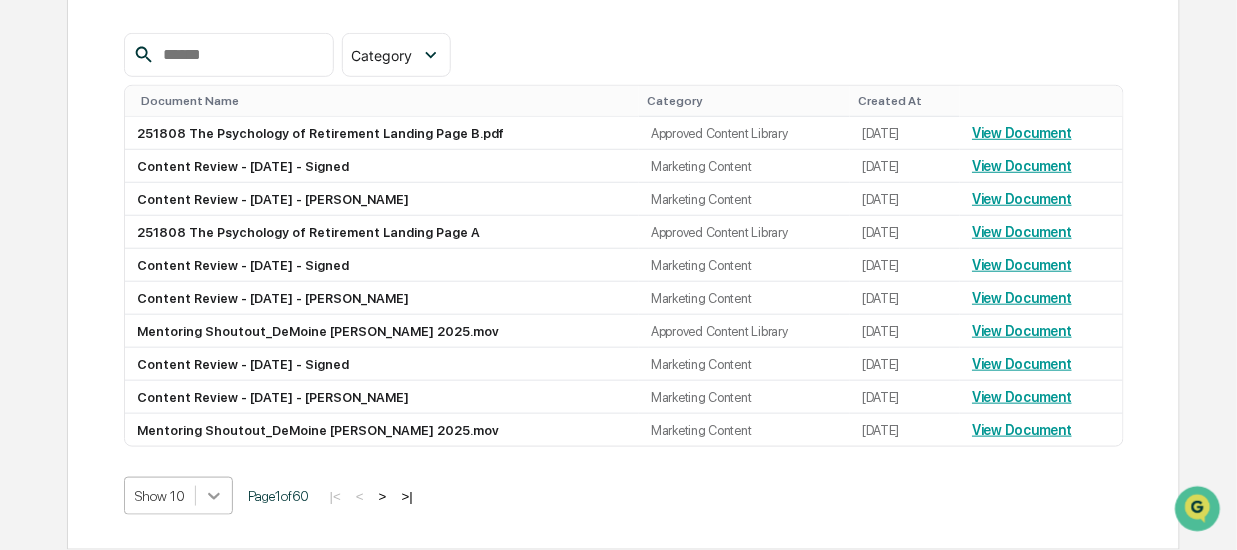 type 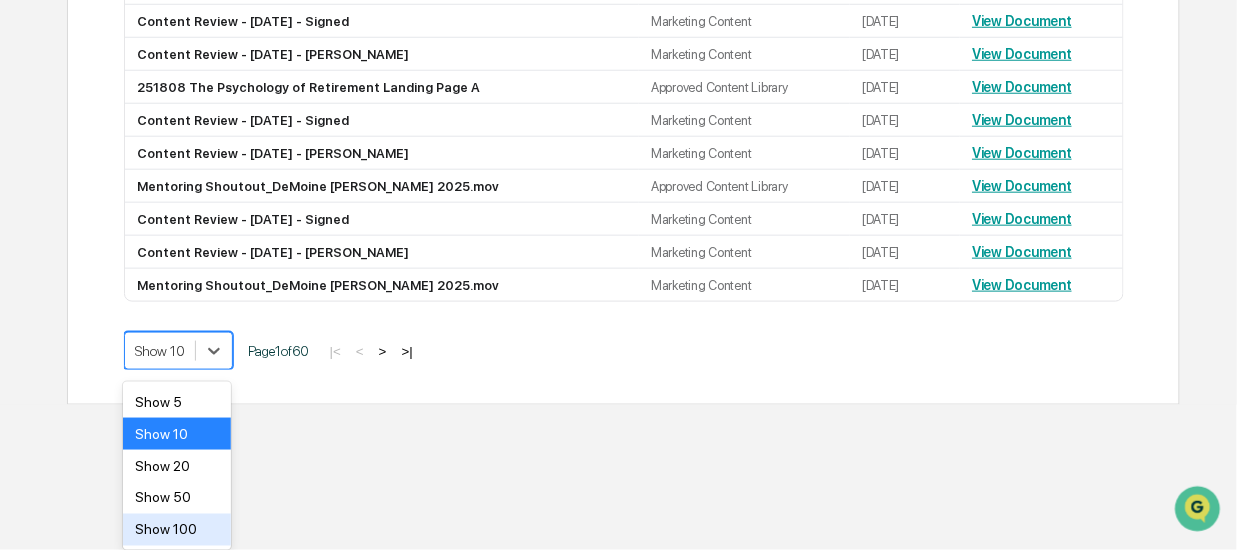 click on "Show 100" at bounding box center [177, 530] 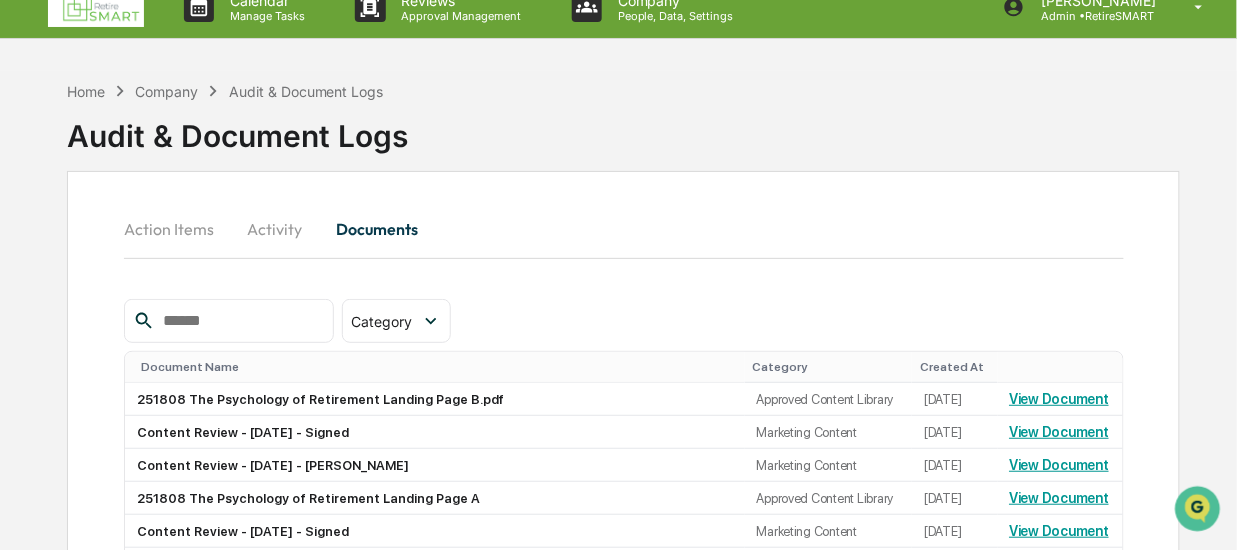 scroll, scrollTop: 0, scrollLeft: 0, axis: both 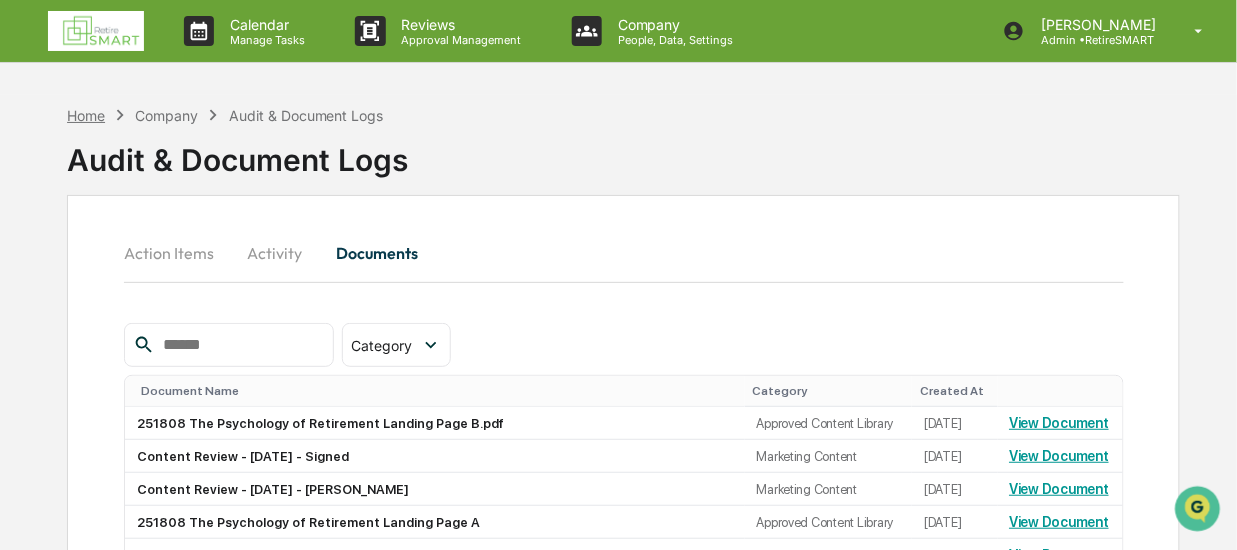 click on "Home" at bounding box center (86, 115) 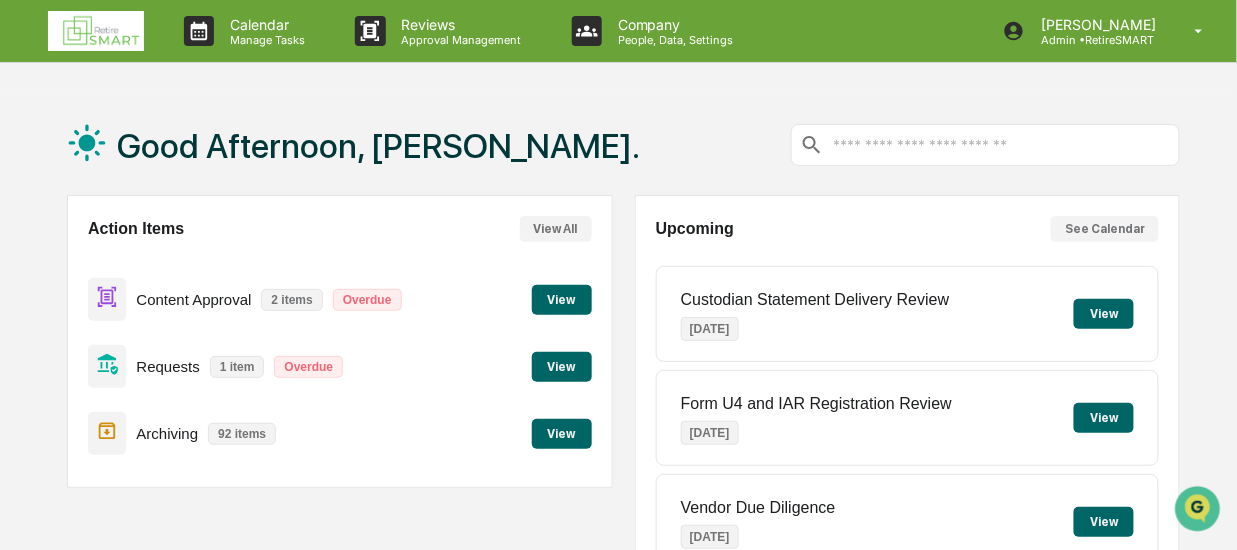 click on "View" at bounding box center (562, 300) 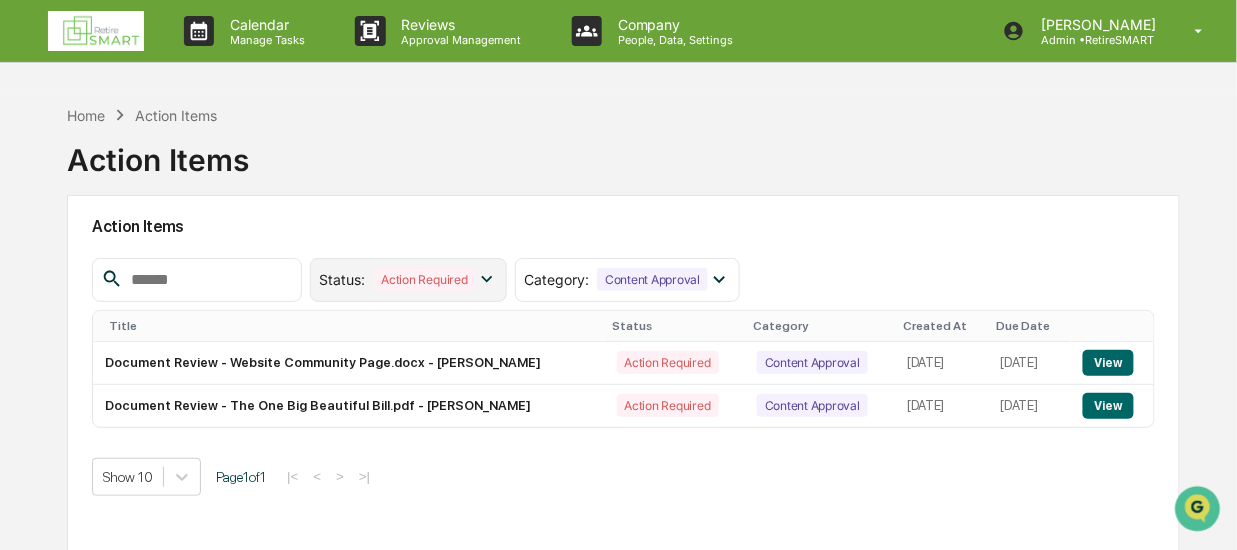 click 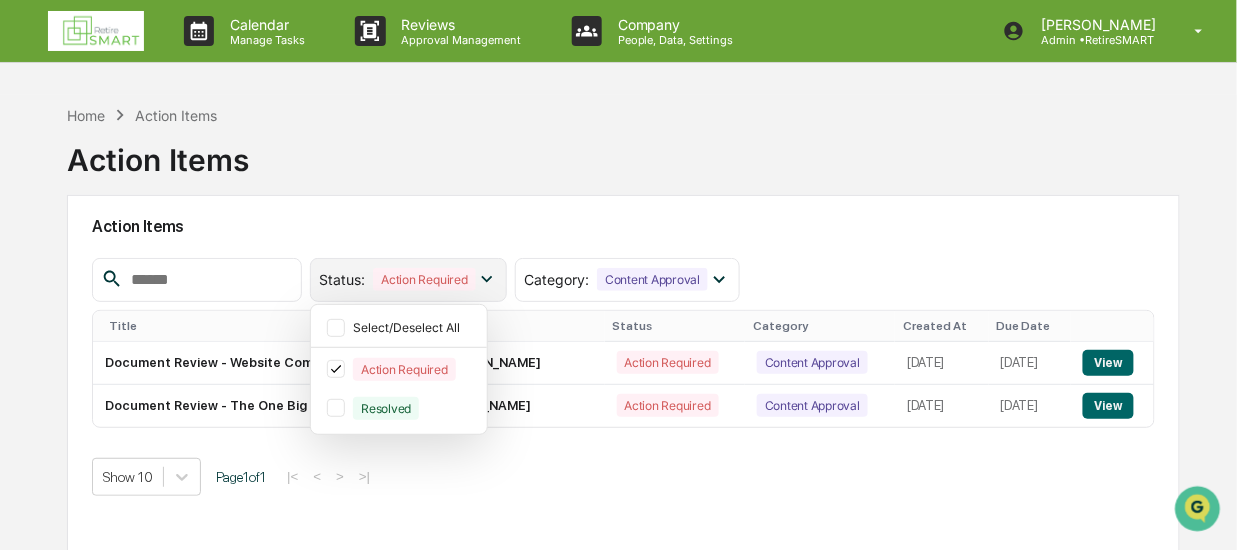 click 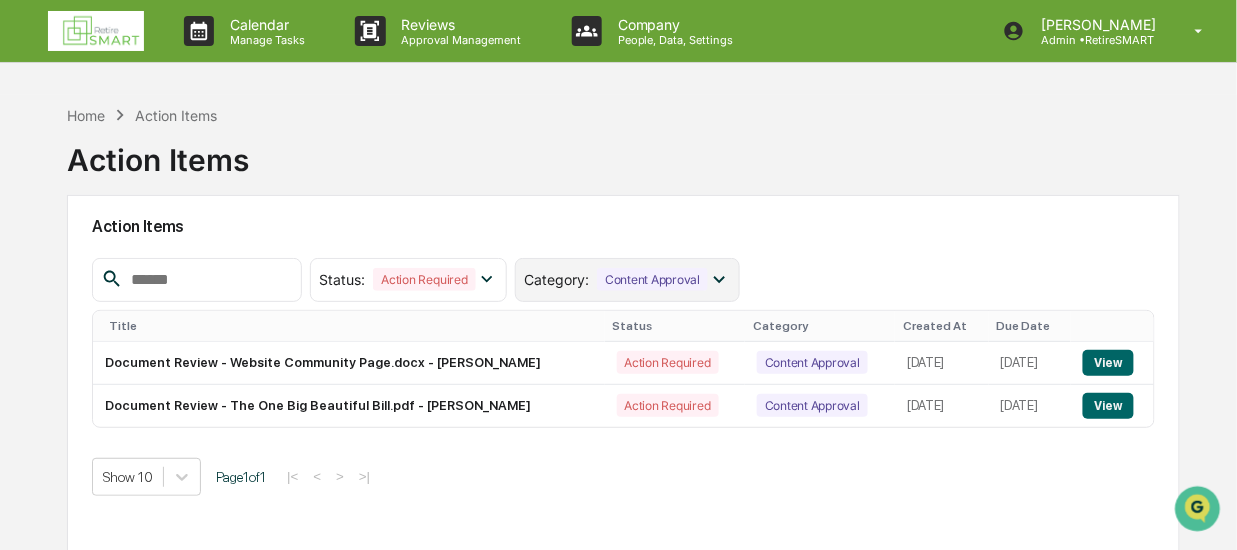 click 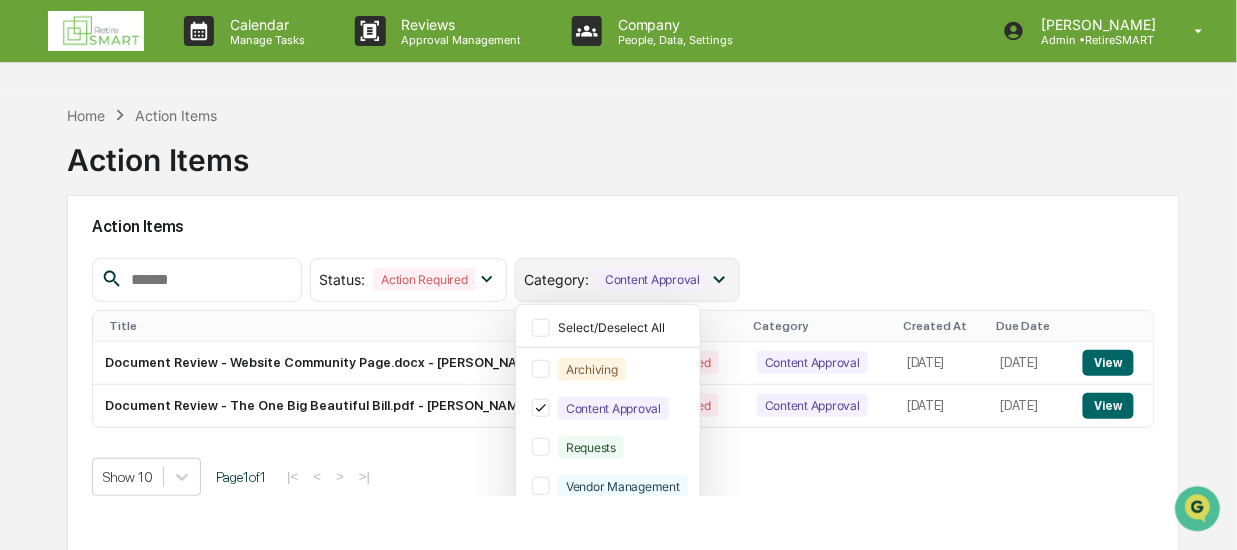 click 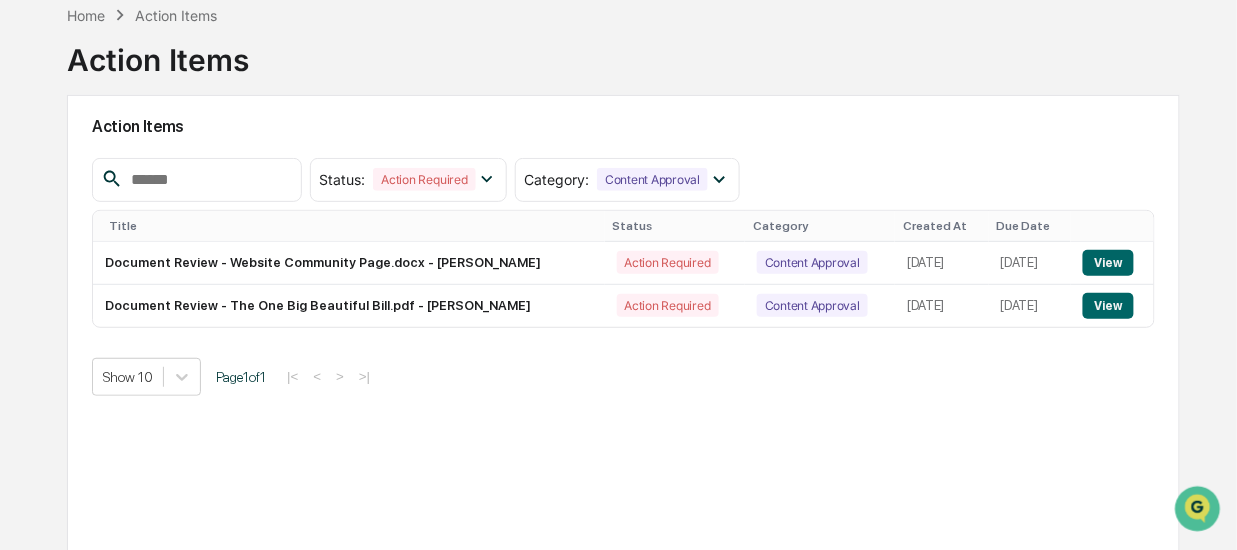 scroll, scrollTop: 0, scrollLeft: 0, axis: both 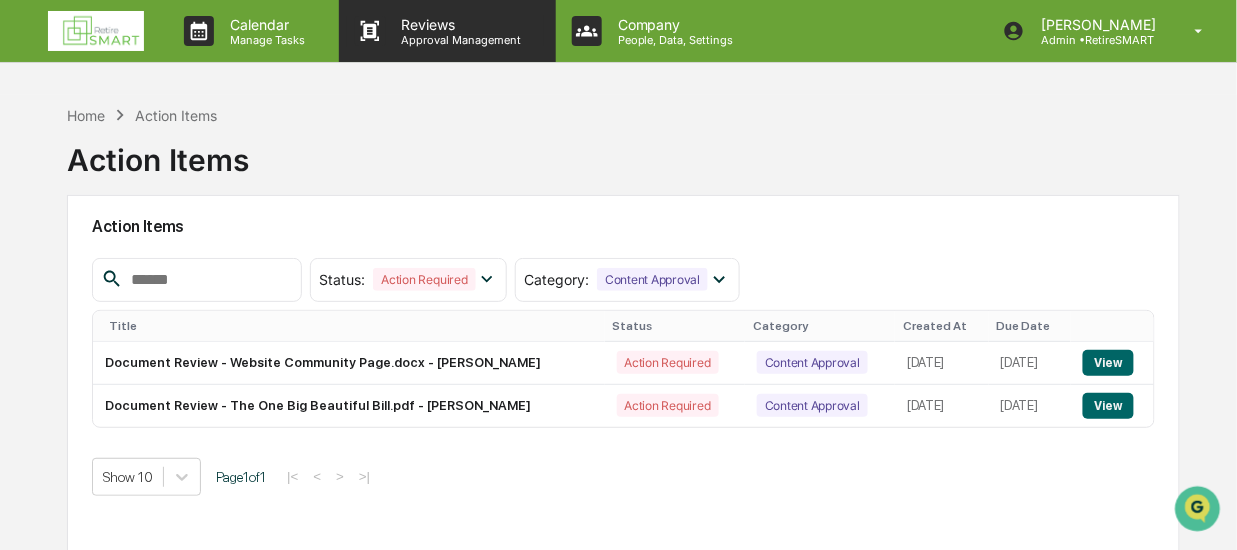 click on "Reviews" at bounding box center [459, 24] 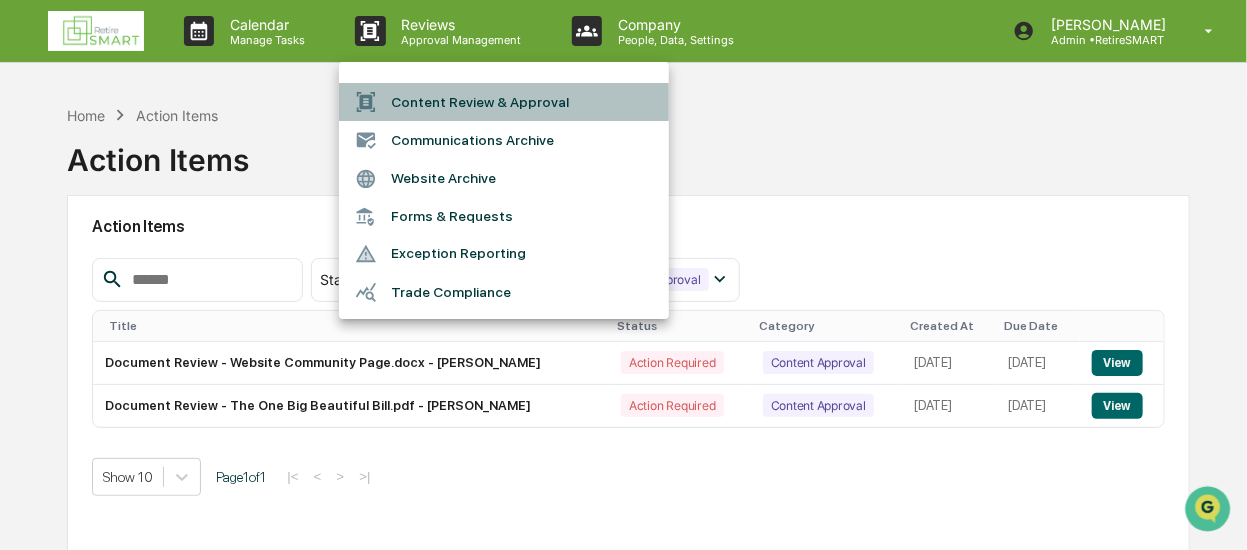 click on "Content Review & Approval" at bounding box center (504, 102) 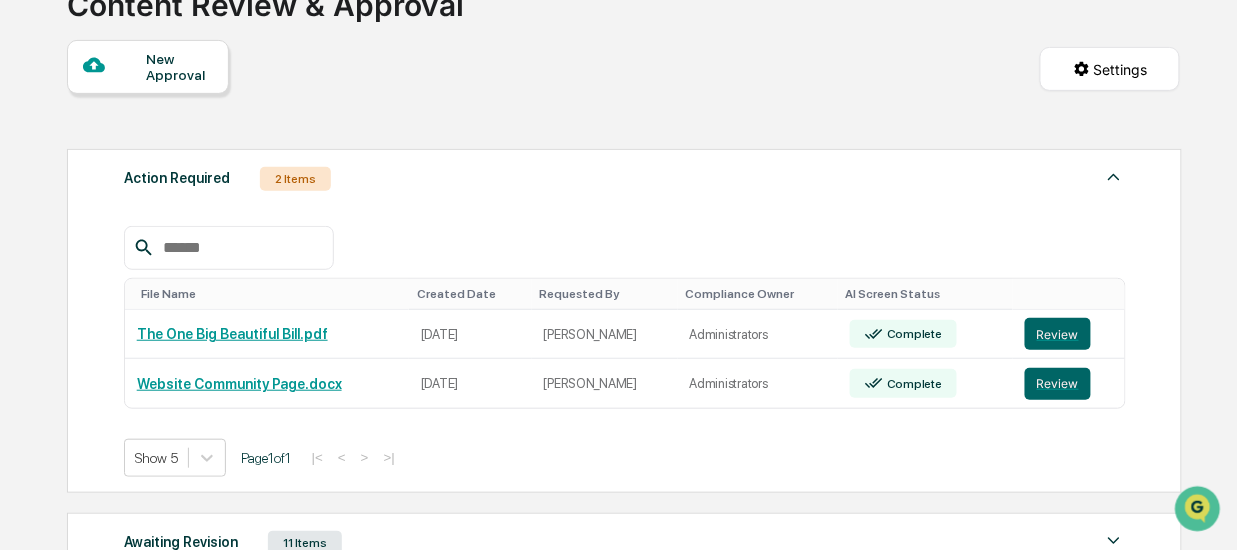 scroll, scrollTop: 0, scrollLeft: 0, axis: both 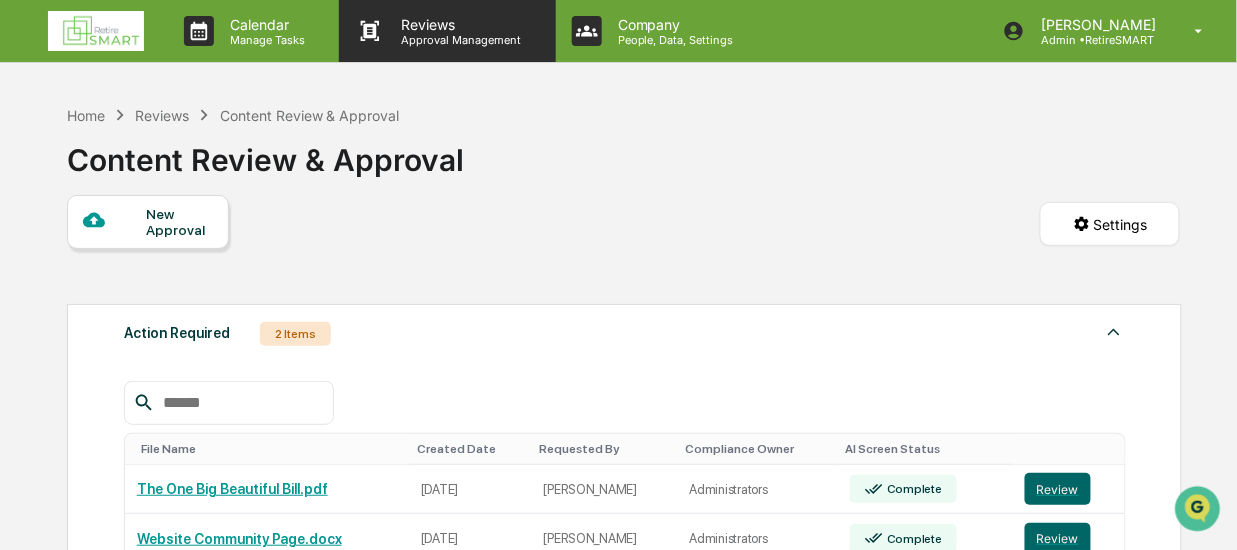 click on "Approval Management" at bounding box center (459, 40) 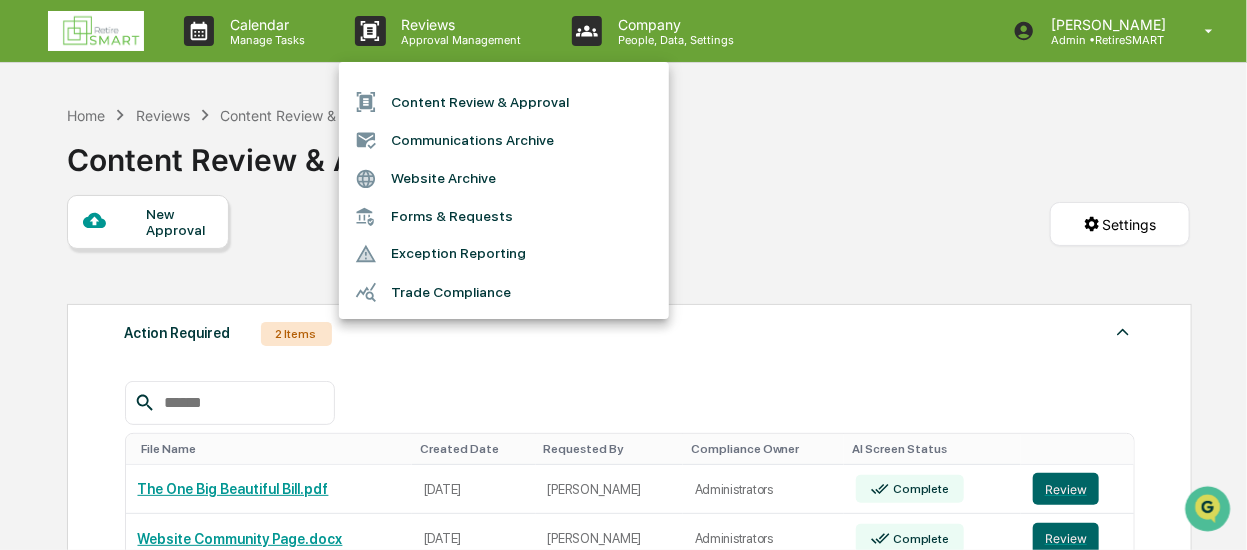 click at bounding box center [623, 275] 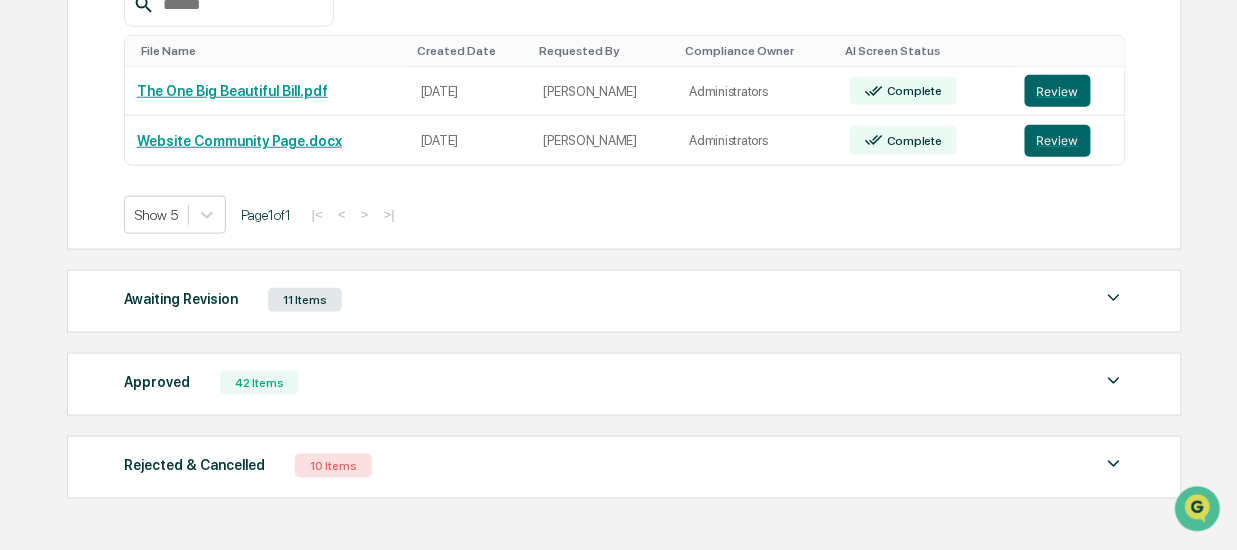 scroll, scrollTop: 400, scrollLeft: 0, axis: vertical 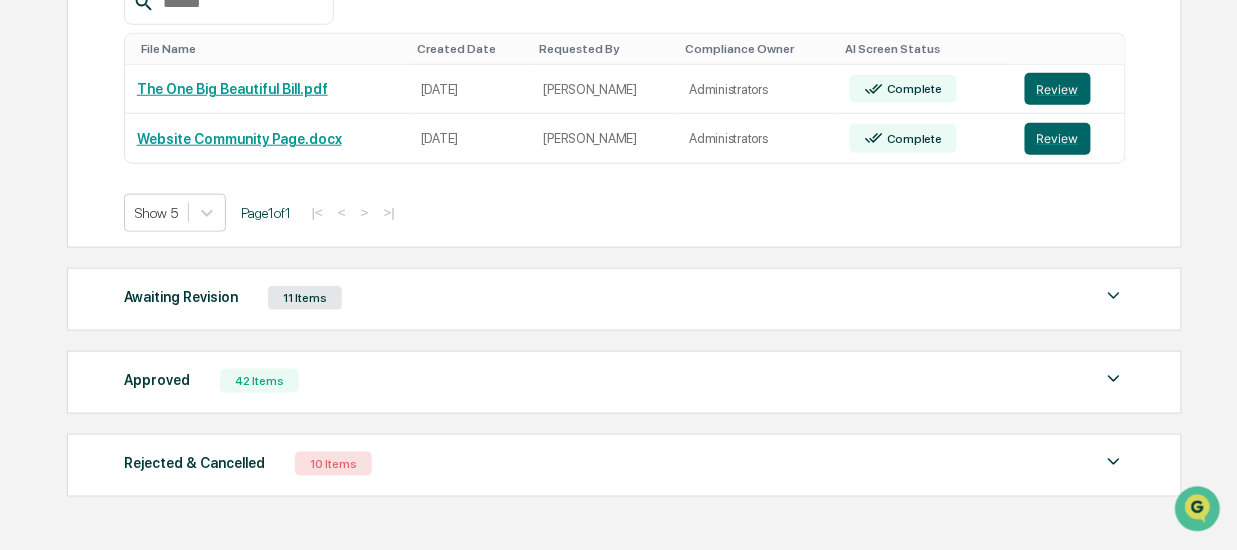 click on "11 Items" at bounding box center [305, 298] 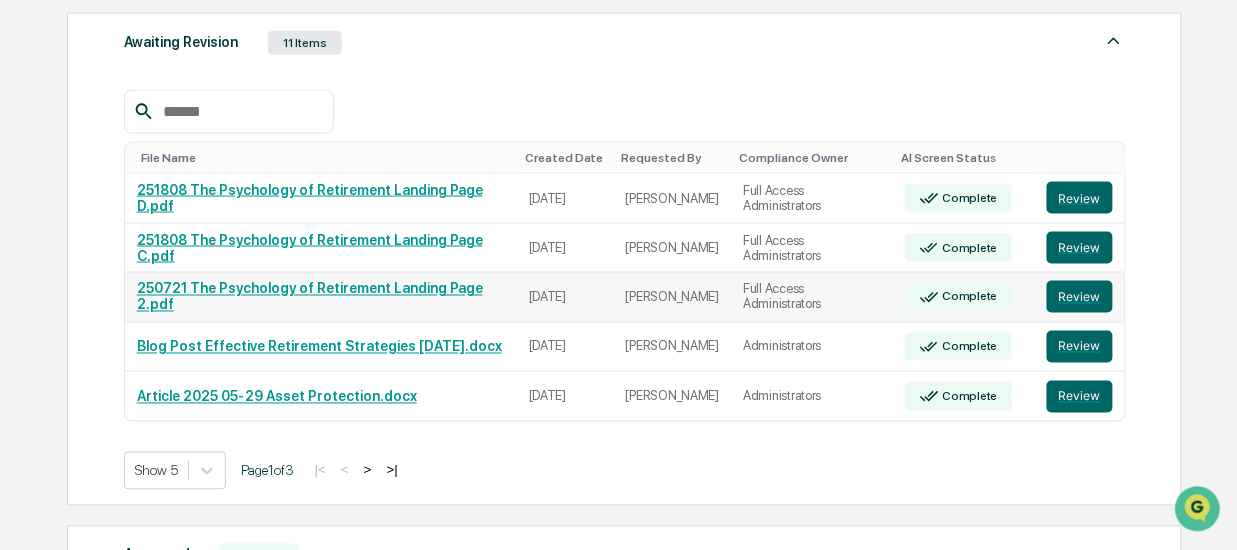 scroll, scrollTop: 700, scrollLeft: 0, axis: vertical 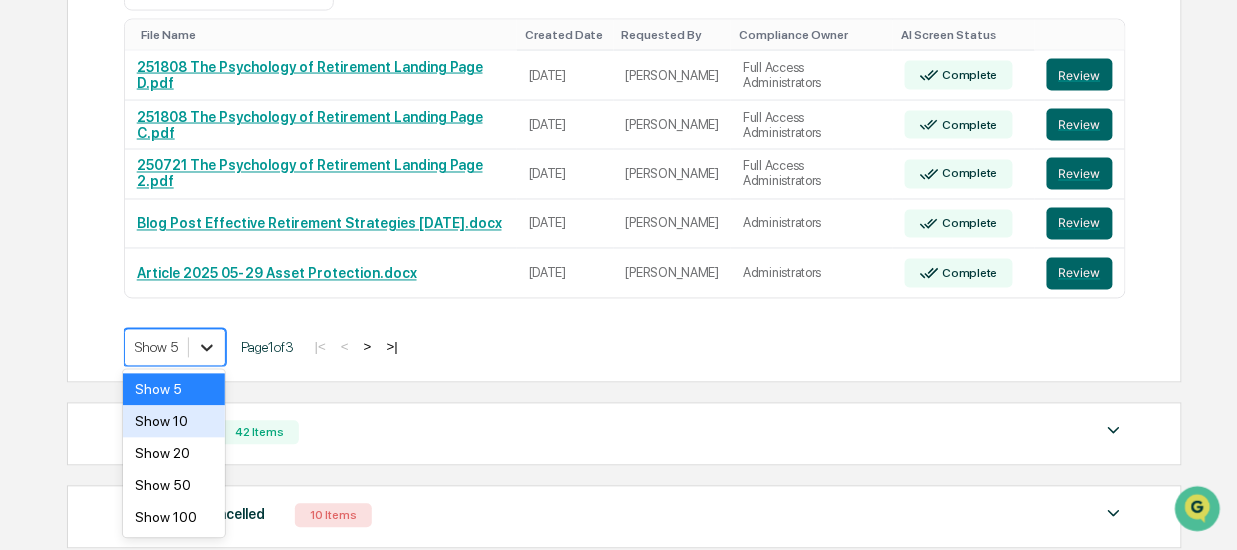 click on "Calendar Manage Tasks Reviews Approval Management Company People, Data, Settings [PERSON_NAME] Admin •  RetireSMART Home Reviews Content Review & Approval Content Review & Approval New Approval Settings Action Required 2 Items   File Name Created Date Requested By Compliance Owner AI Screen Status The One Big Beautiful Bill.pdf [DATE] [PERSON_NAME] Administrators Complete Review Website Community Page.docx [DATE] [PERSON_NAME] Administrators Complete Review Show 5 Page  1  of  1   |<   <   >   >|   Awaiting Revision 11 Items   File Name Created Date Requested By Compliance Owner AI Screen Status 251808 The Psychology of Retirement Landing Page D.pdf [DATE] [PERSON_NAME] Full Access Administrators Complete Review 251808 The Psychology of Retirement Landing Page C.pdf [DATE] [PERSON_NAME] Full Access Administrators Complete Review 250721 The Psychology of Retirement Landing Page 2.pdf [DATE] [PERSON_NAME] Full Access Administrators Complete Review [DATE] [PERSON_NAME] Administrators" at bounding box center [618, -54] 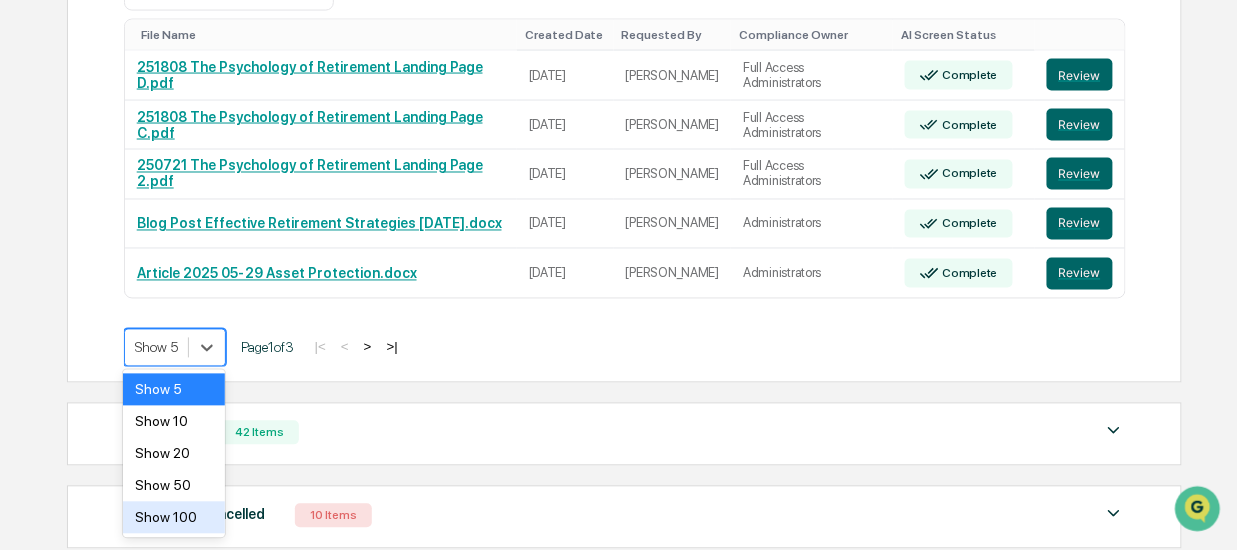click on "Show 100" at bounding box center (174, 518) 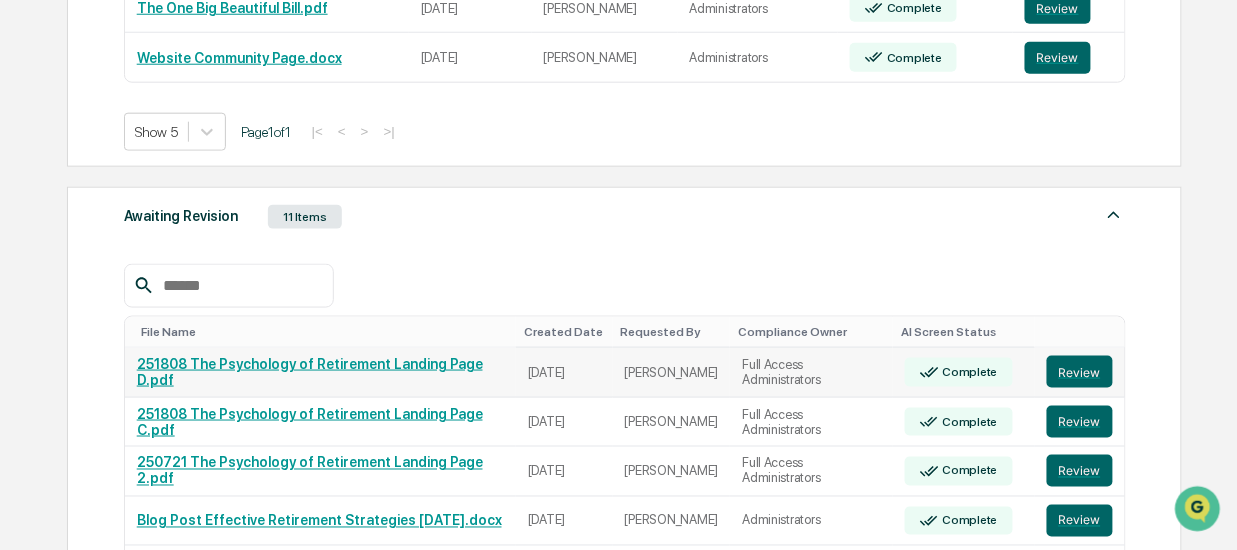 scroll, scrollTop: 478, scrollLeft: 0, axis: vertical 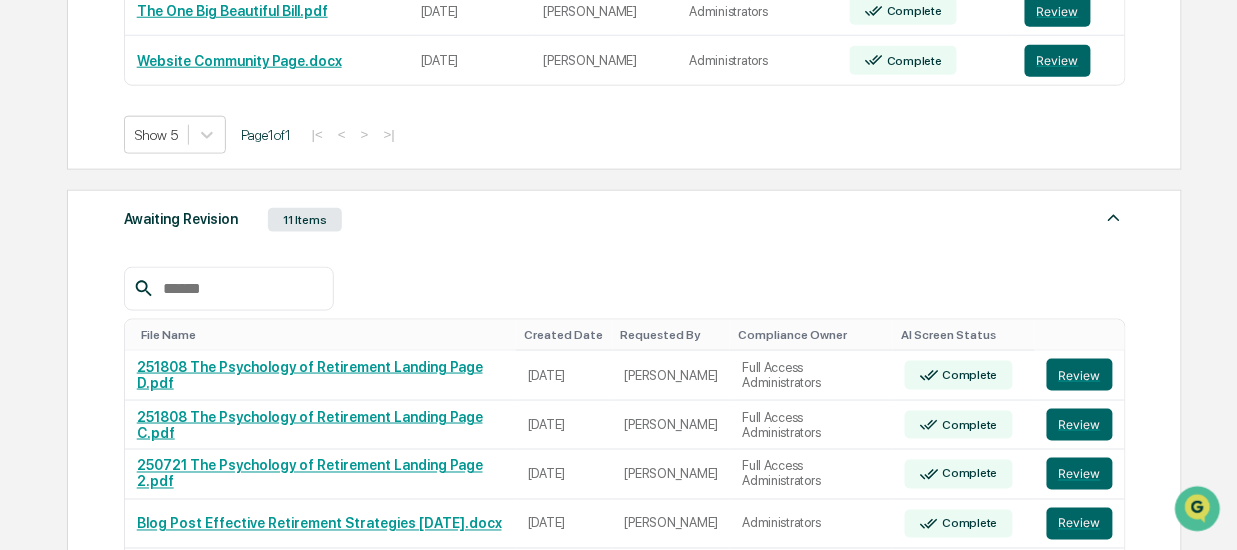 click on "Awaiting Revision" at bounding box center [181, 219] 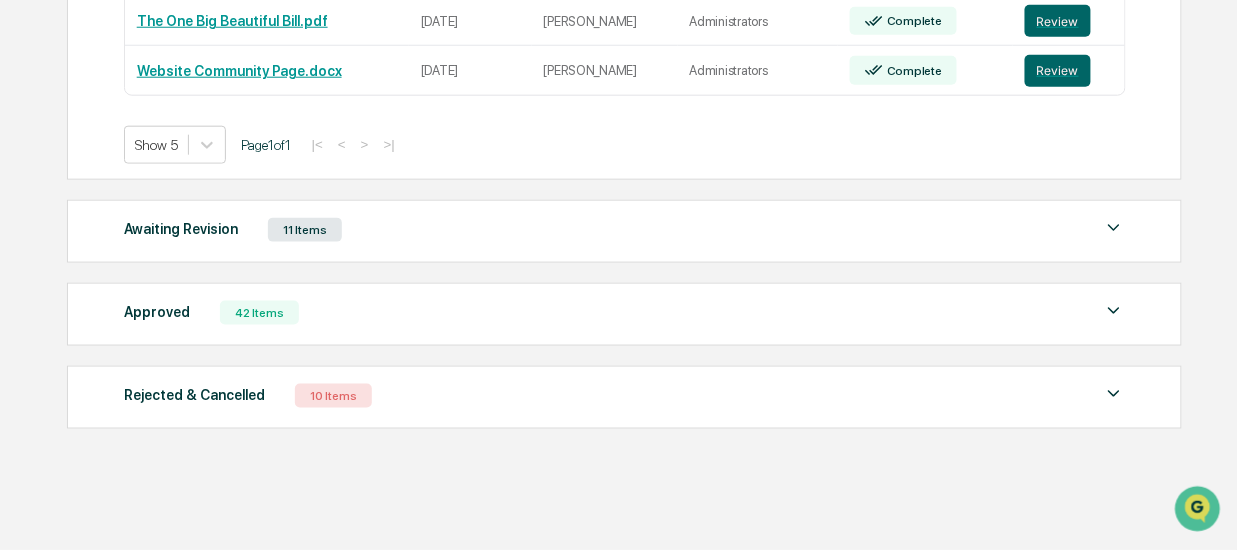 scroll, scrollTop: 466, scrollLeft: 0, axis: vertical 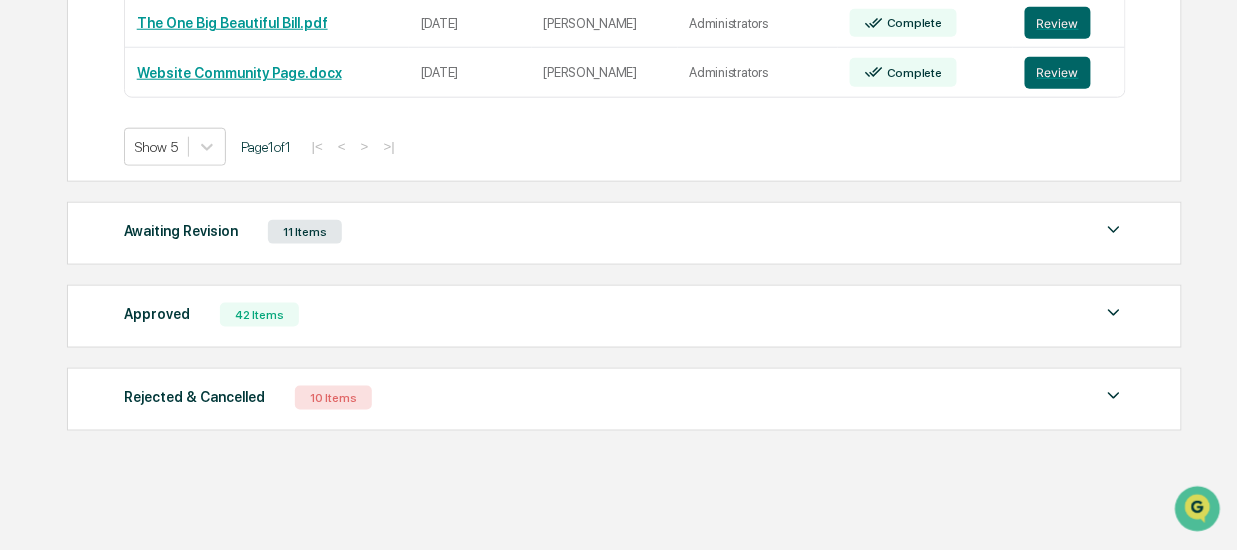 click on "Awaiting Revision" at bounding box center [181, 231] 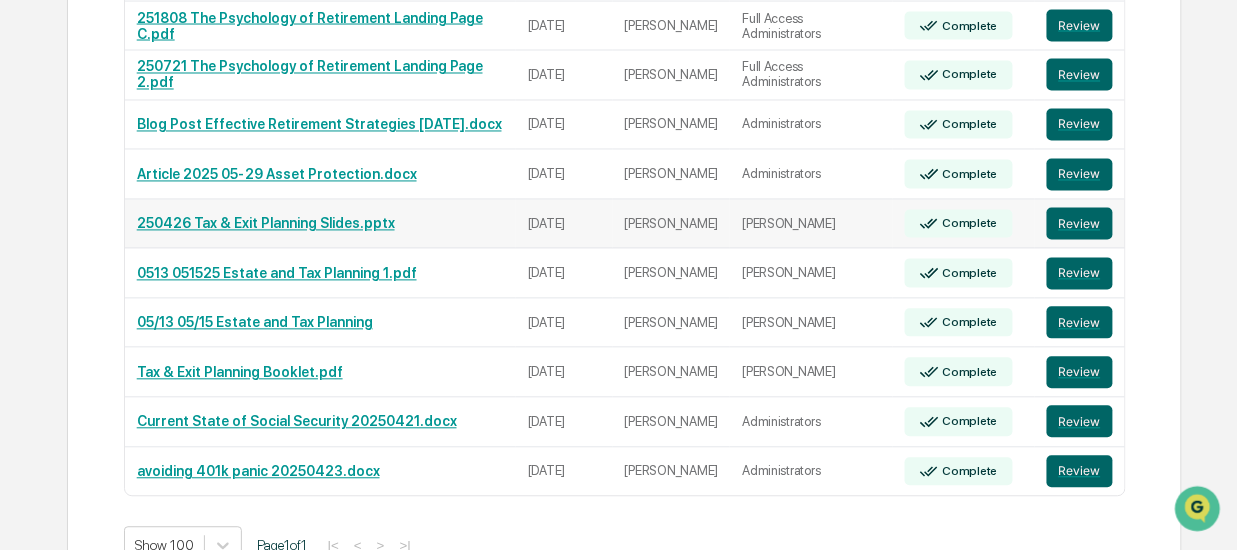 scroll, scrollTop: 878, scrollLeft: 0, axis: vertical 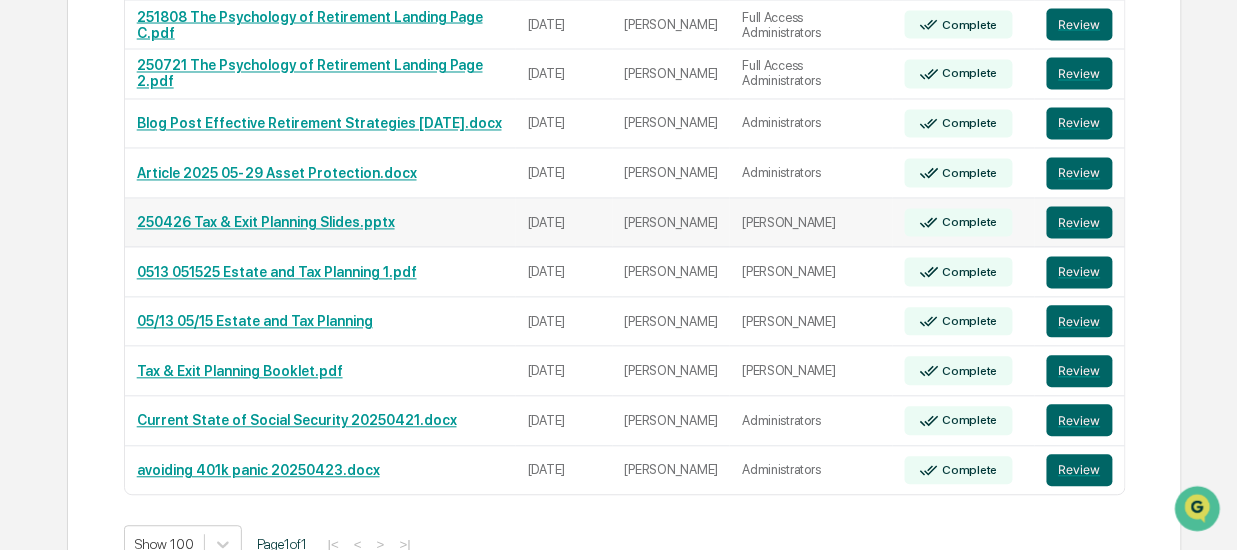 click on "250426 Tax & Exit Planning Slides.pptx" at bounding box center [266, 223] 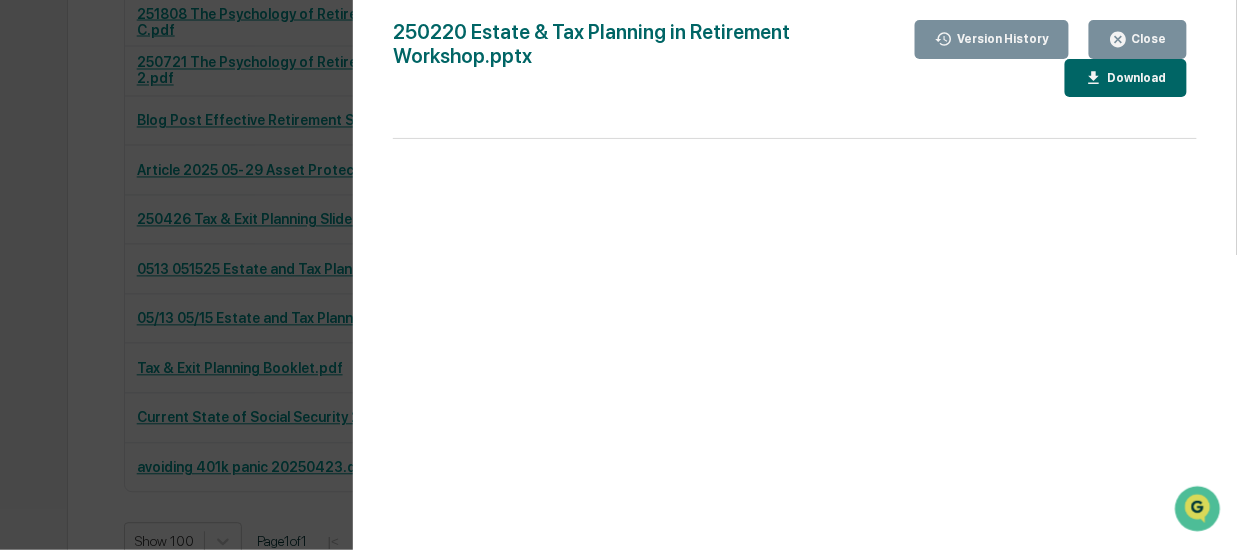 scroll, scrollTop: 878, scrollLeft: 0, axis: vertical 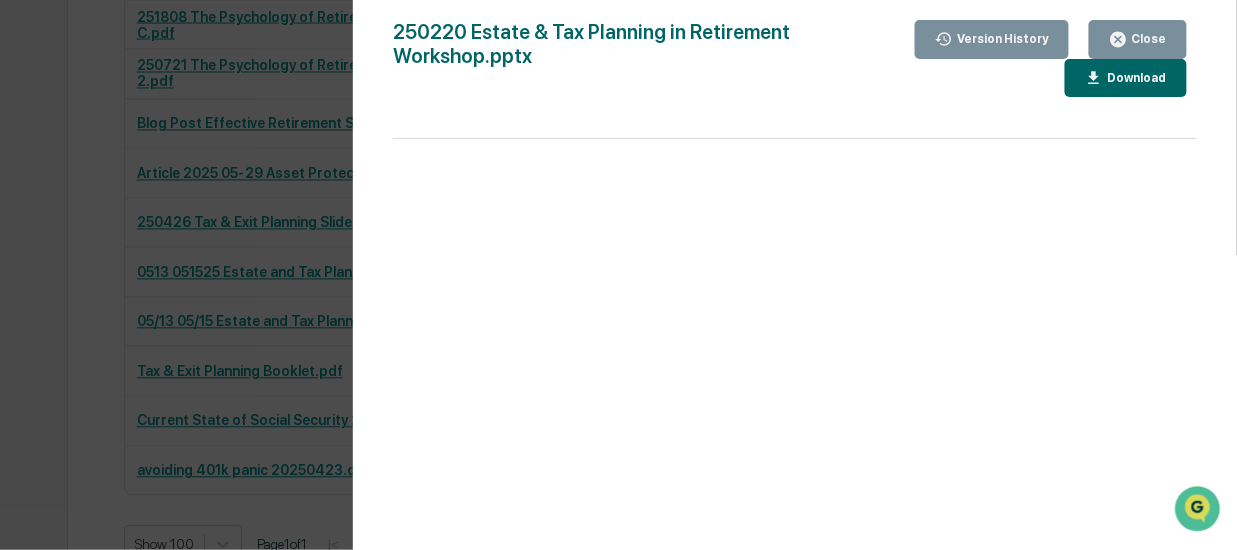 click on "Close" at bounding box center [1147, 39] 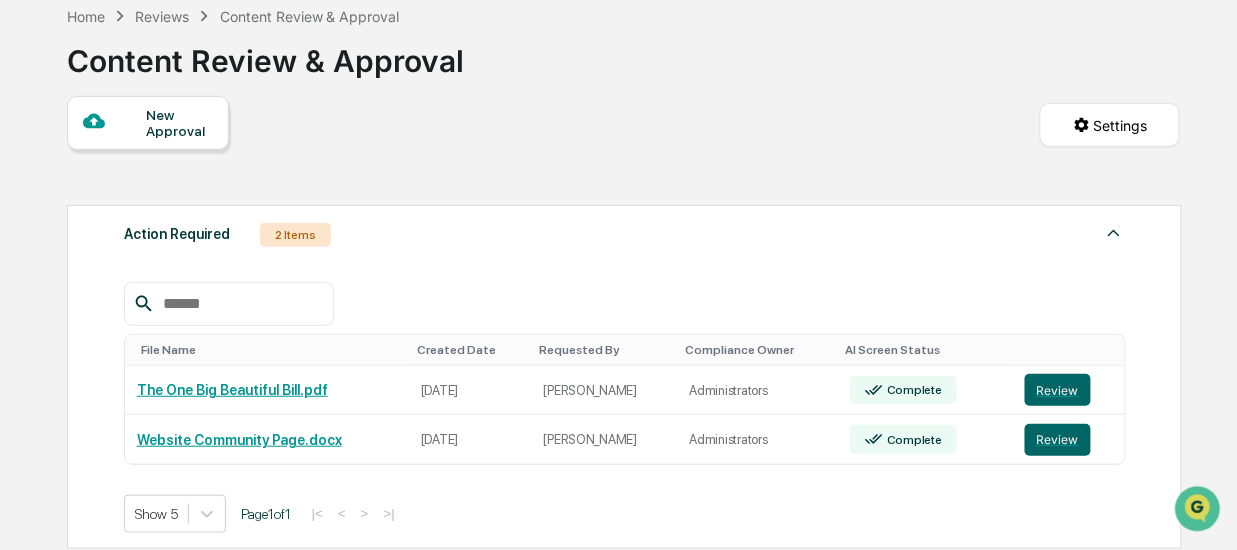 scroll, scrollTop: 100, scrollLeft: 0, axis: vertical 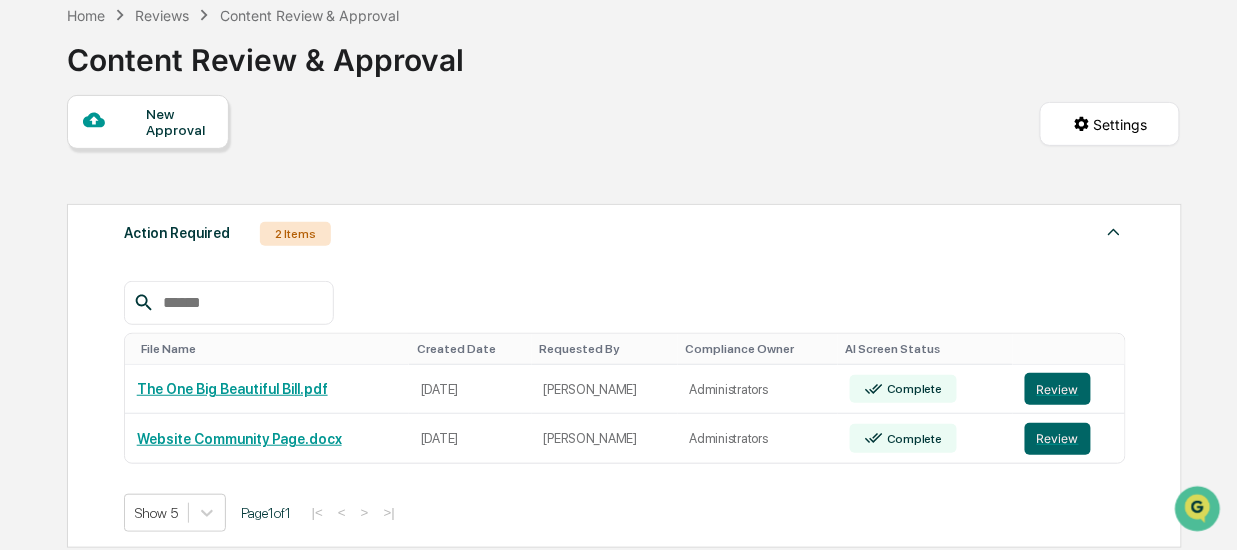 click on "New Approval" at bounding box center [179, 122] 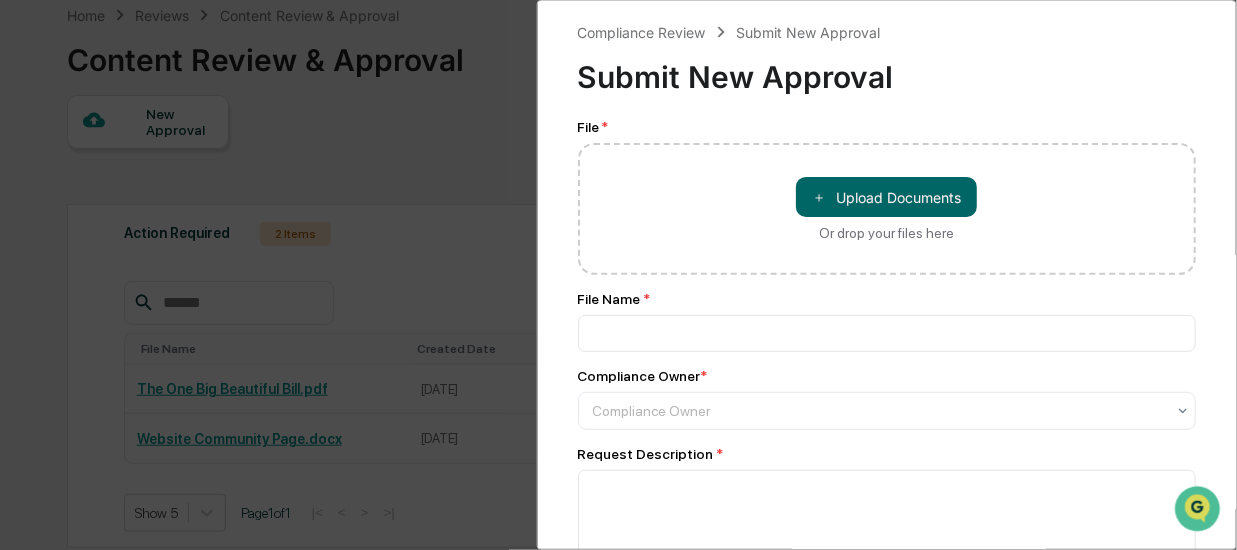 click on "Compliance Review Submit New Approval Submit New Approval File * ＋ Upload Documents Or drop your files here File Name   * Compliance Owner  * Compliance Owner Request Description   * Urgency  * Select Supporting Documents ＋ Upload Documents Or drop your files here Submit" at bounding box center (618, 275) 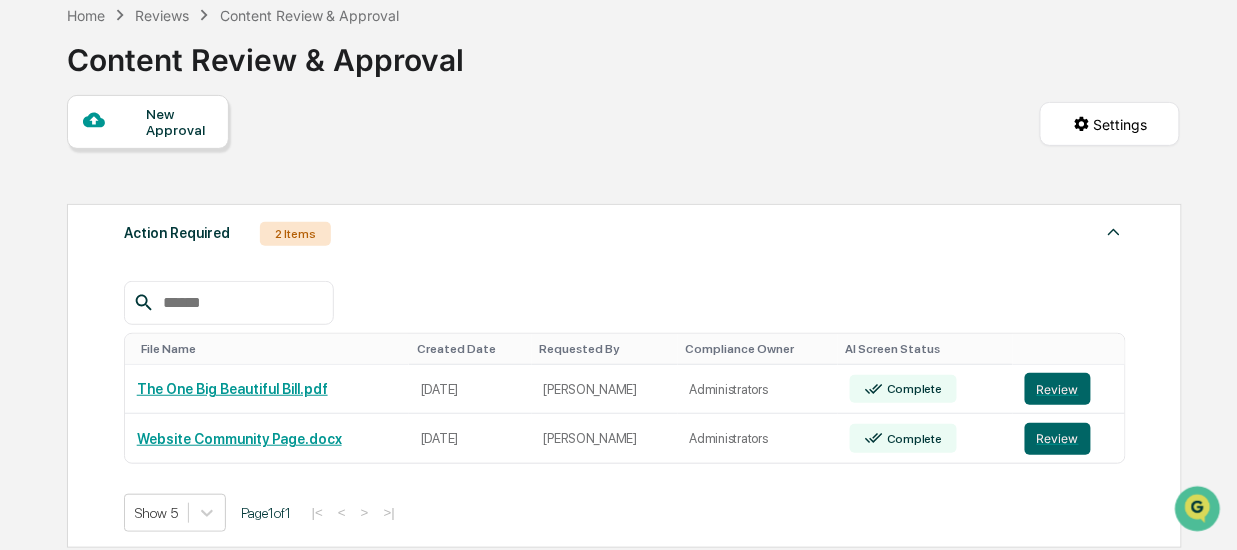 click on "Reviews" at bounding box center (162, 15) 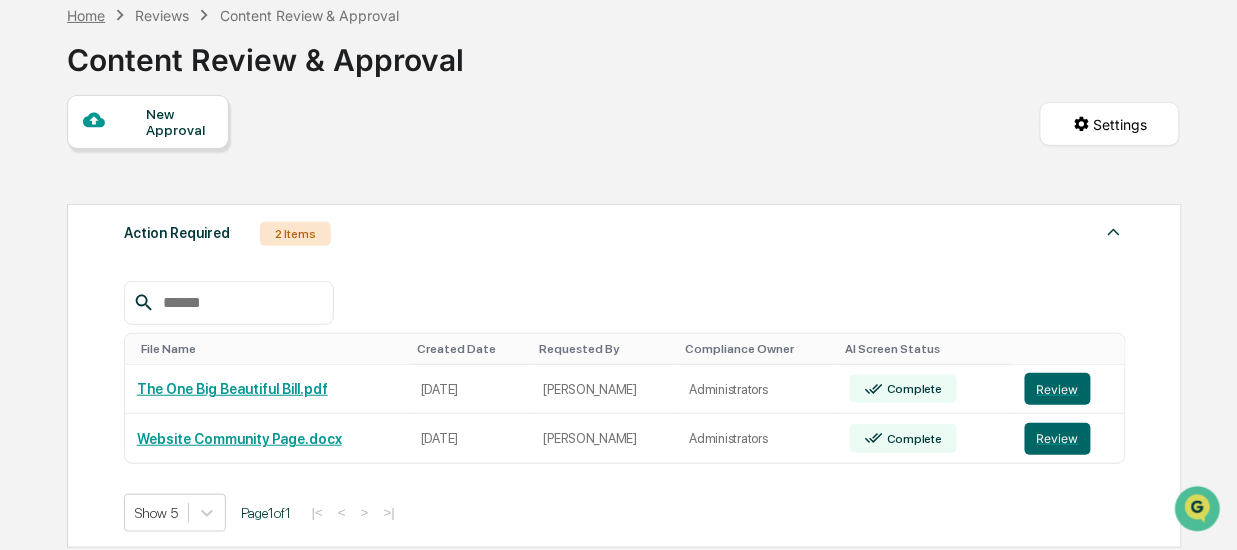 click on "Home" at bounding box center (86, 15) 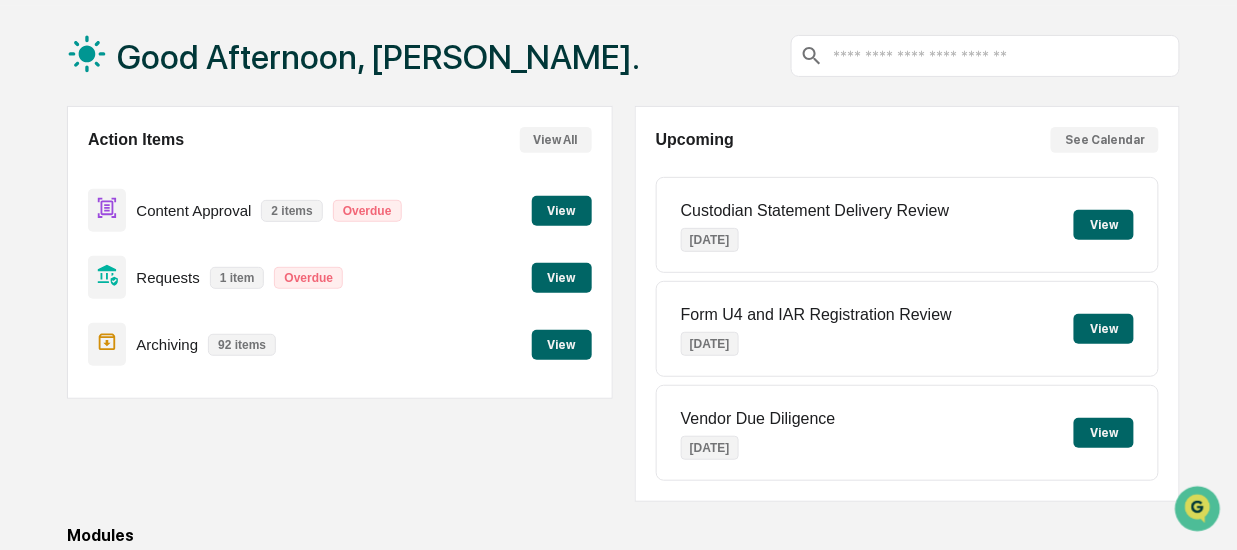 scroll, scrollTop: 75, scrollLeft: 0, axis: vertical 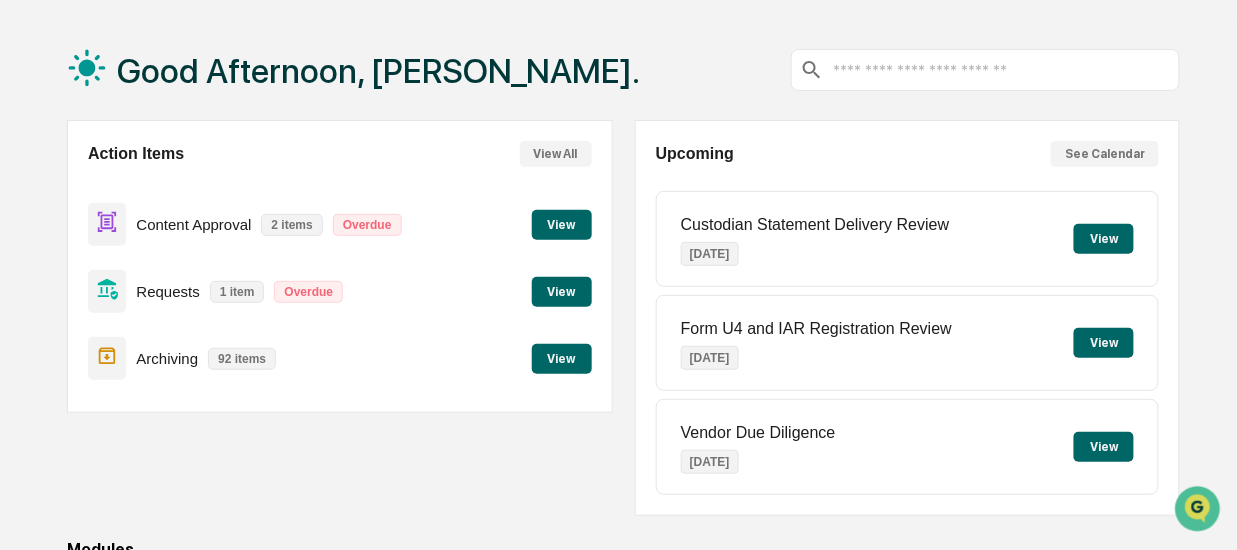 click on "View" at bounding box center (562, 225) 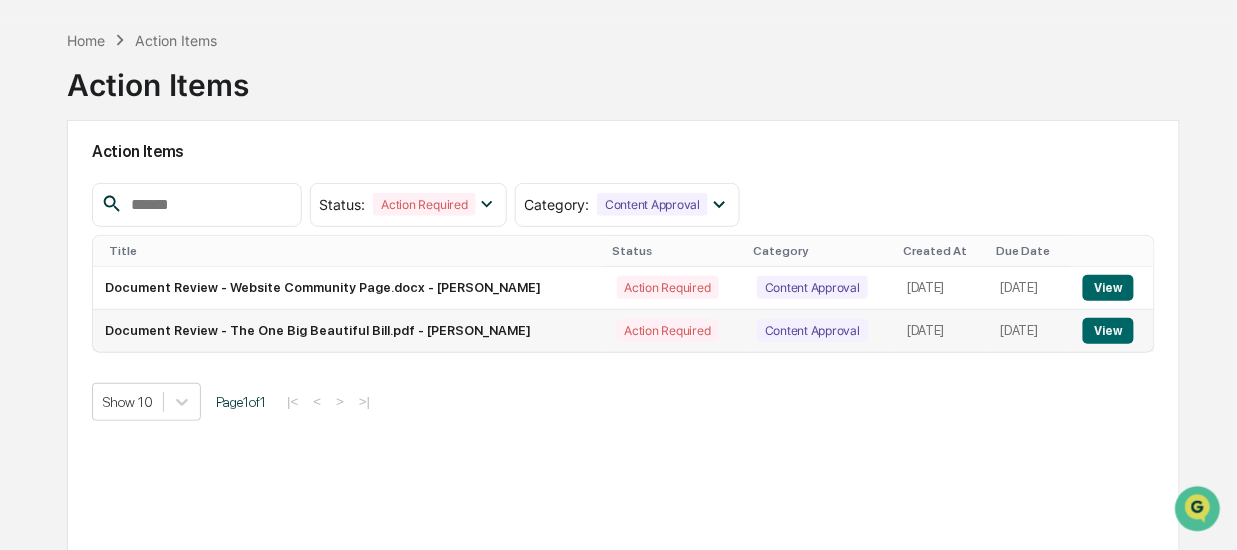 click on "View" at bounding box center [1108, 331] 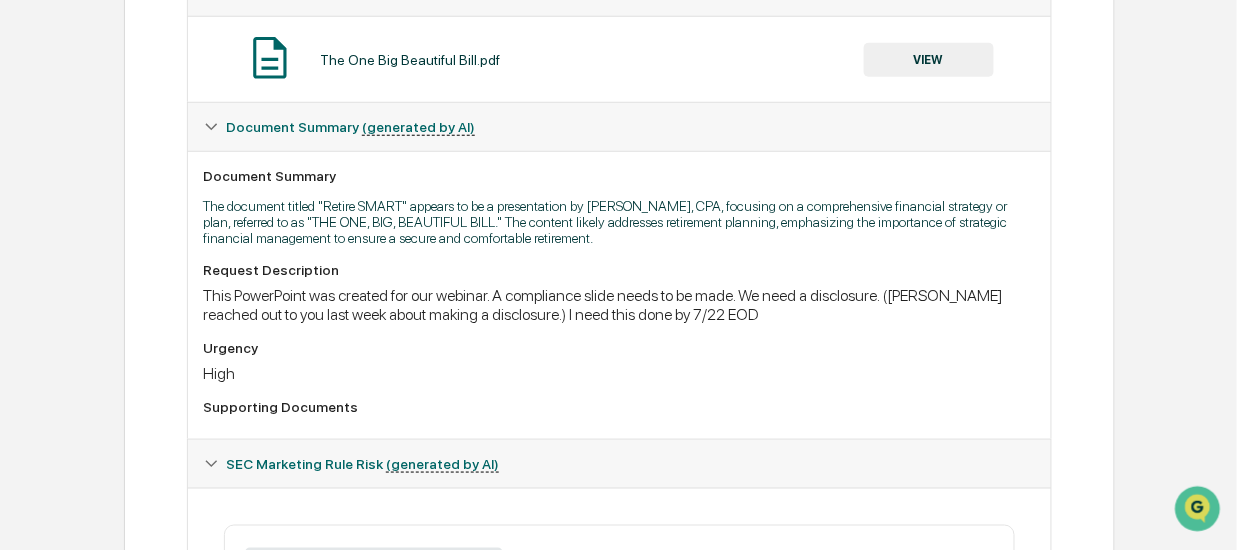scroll, scrollTop: 400, scrollLeft: 0, axis: vertical 